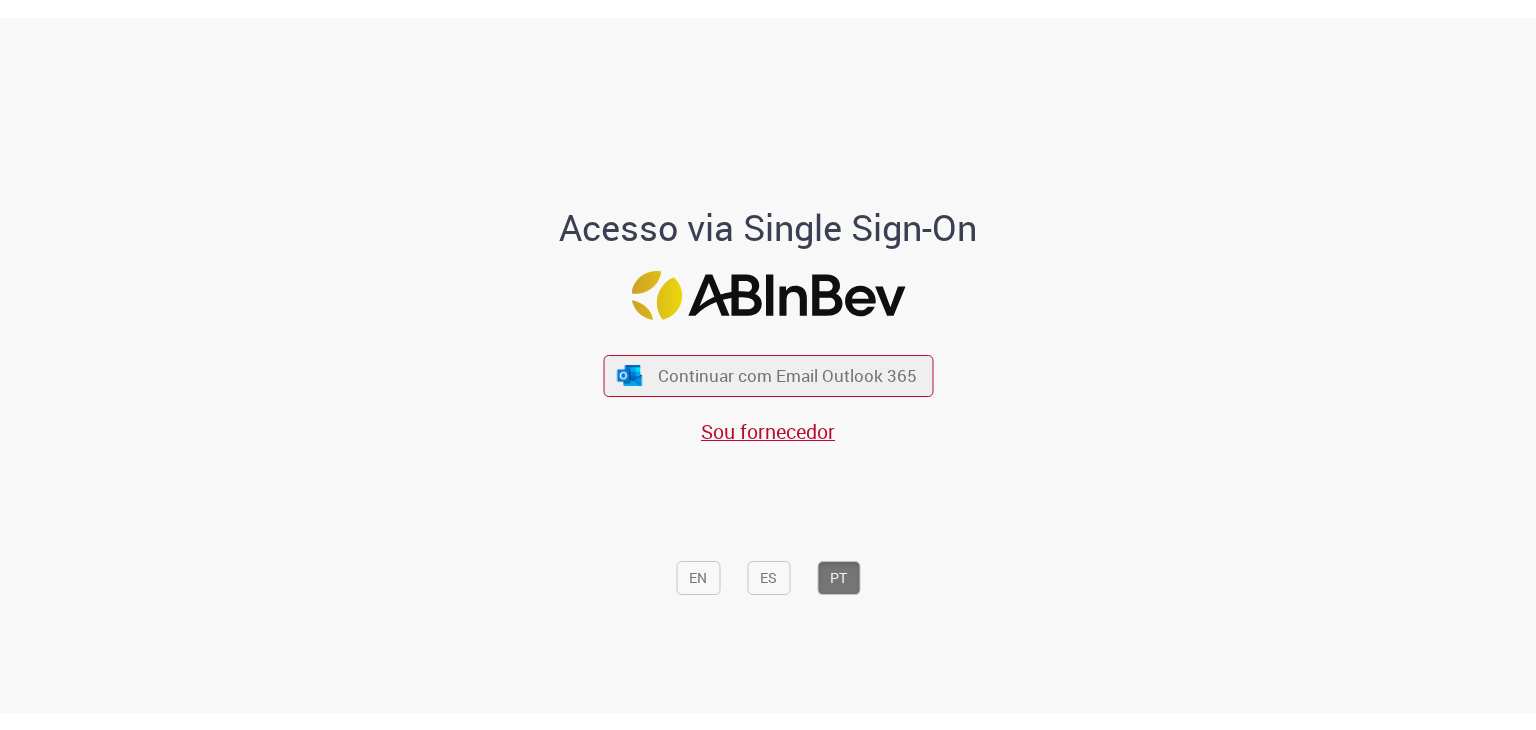 scroll, scrollTop: 0, scrollLeft: 0, axis: both 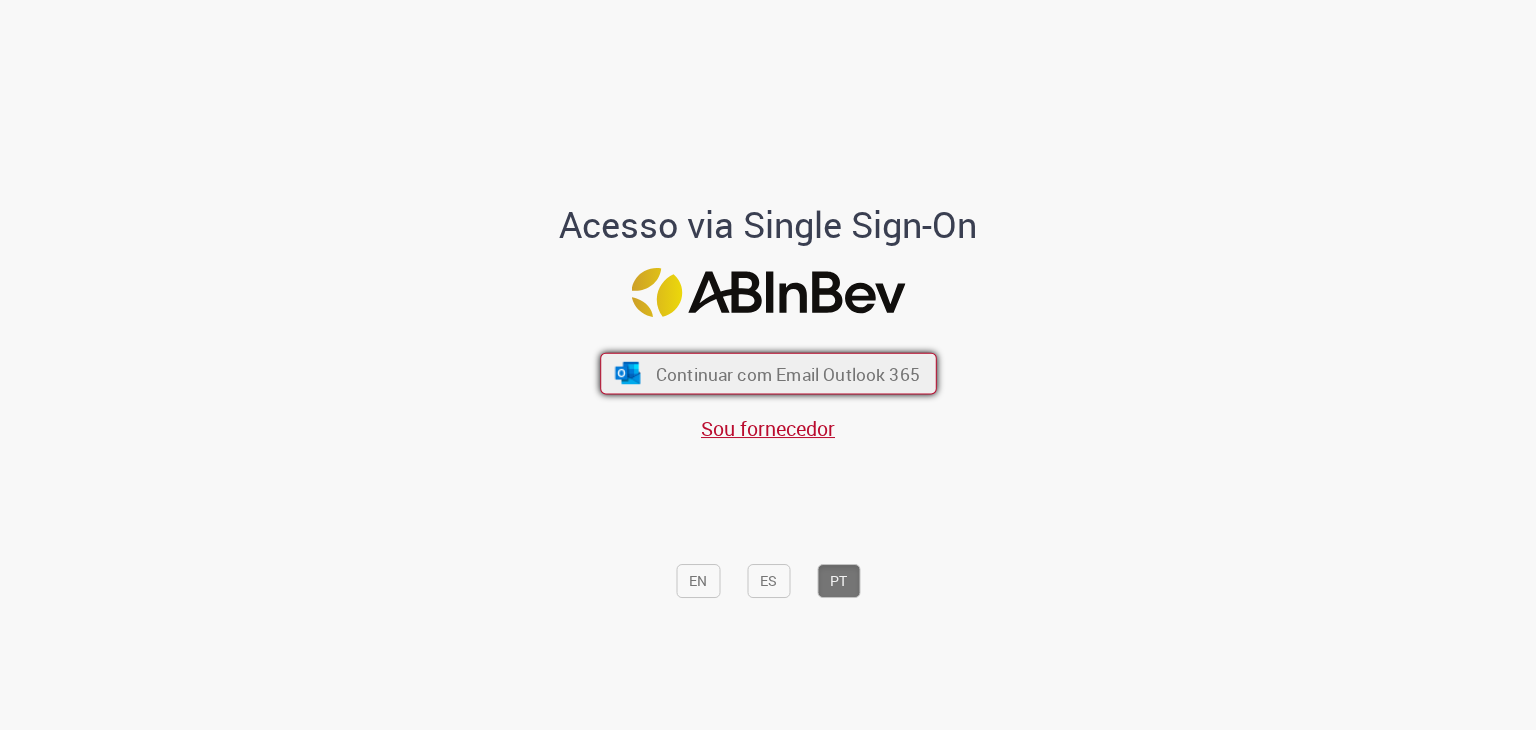 click on "Continuar com Email Outlook 365" at bounding box center [768, 374] 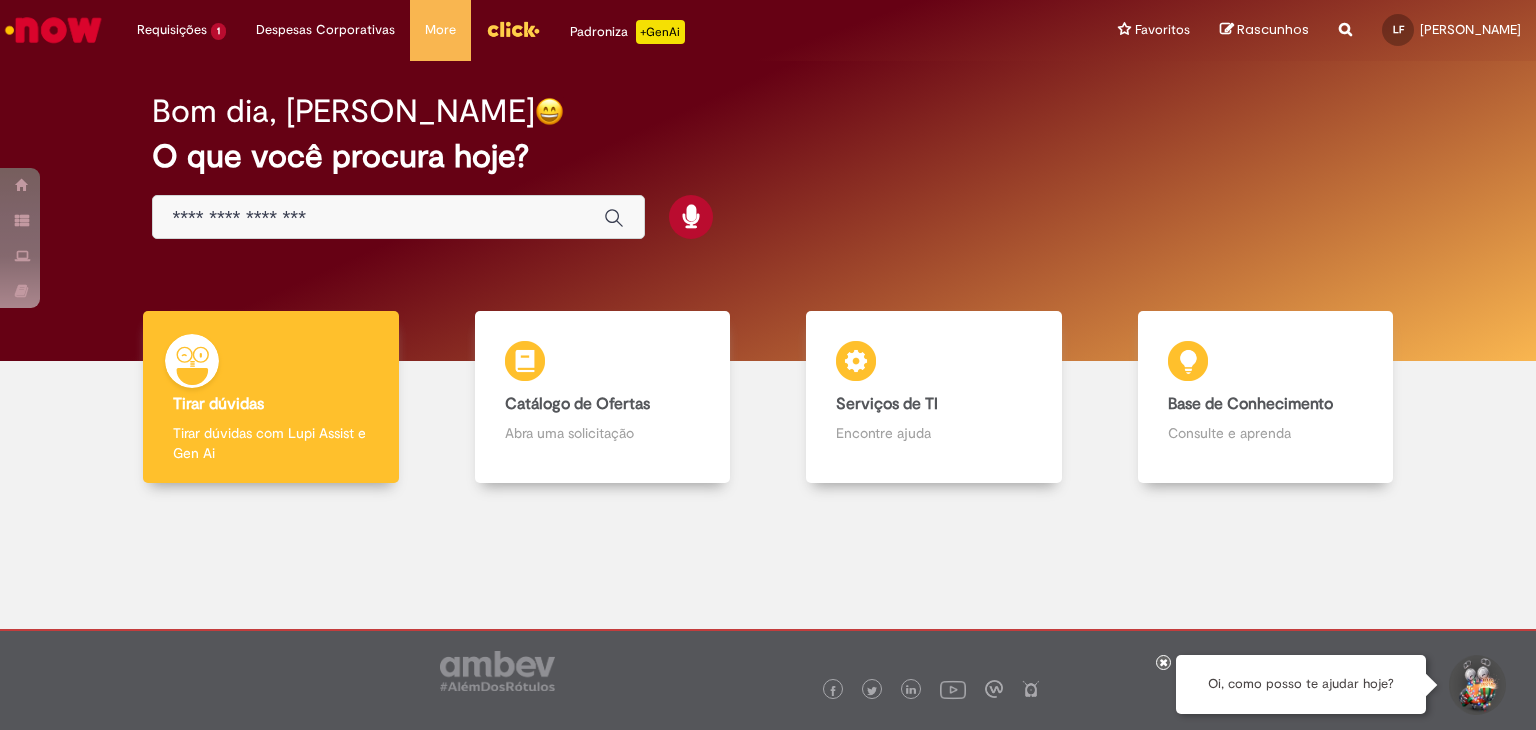 scroll, scrollTop: 0, scrollLeft: 0, axis: both 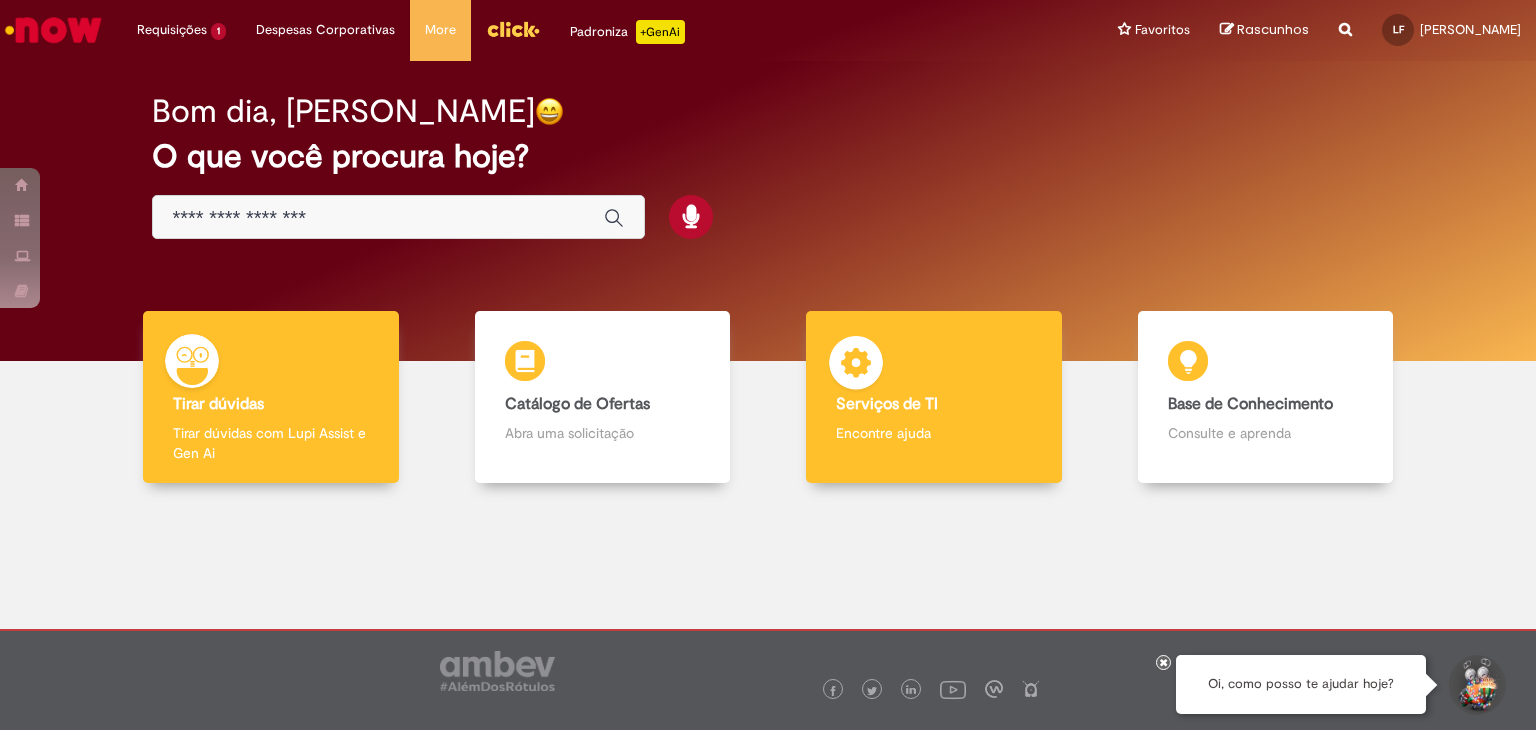click on "Serviços de TI
Serviços de TI
Encontre ajuda" at bounding box center [934, 397] 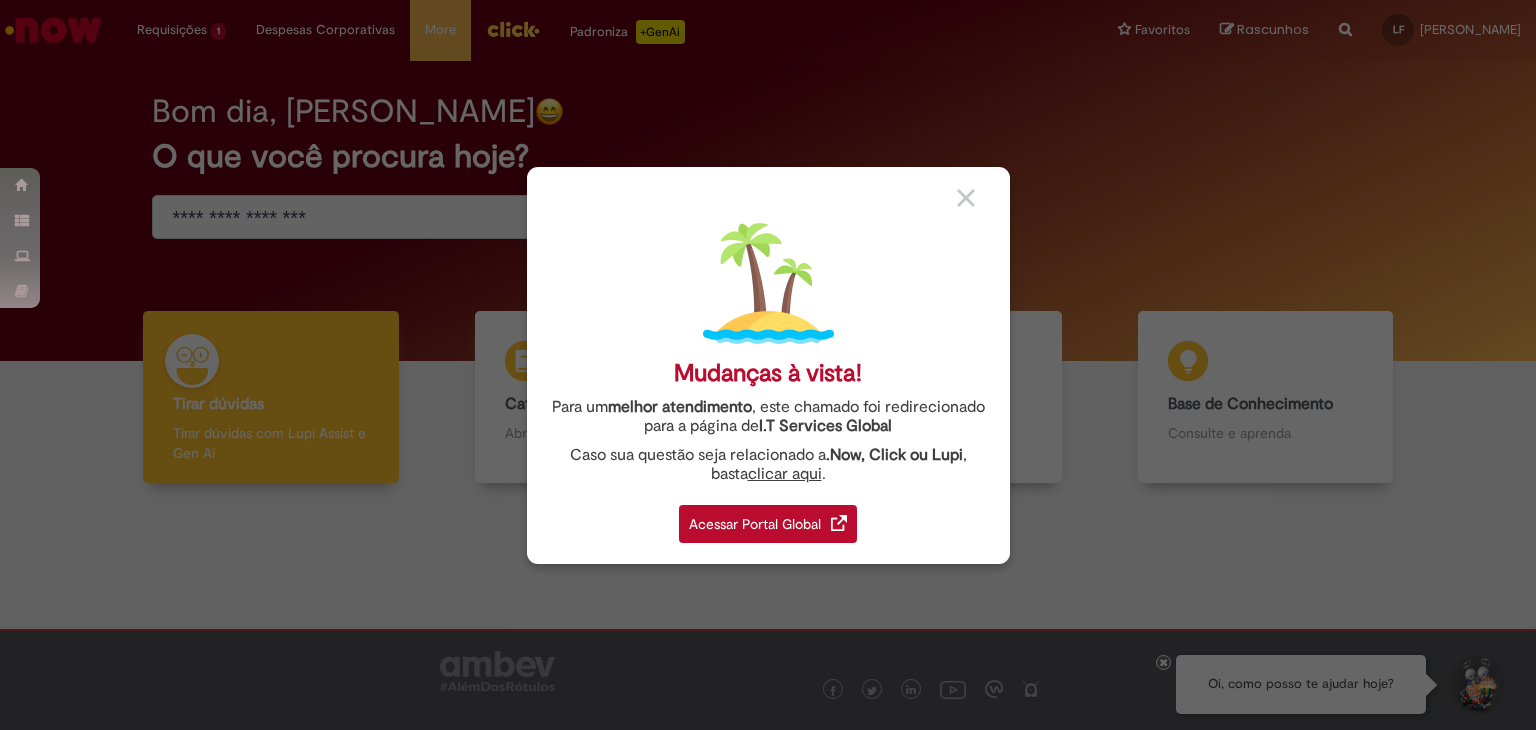 click on "Acessar Portal Global" at bounding box center [768, 524] 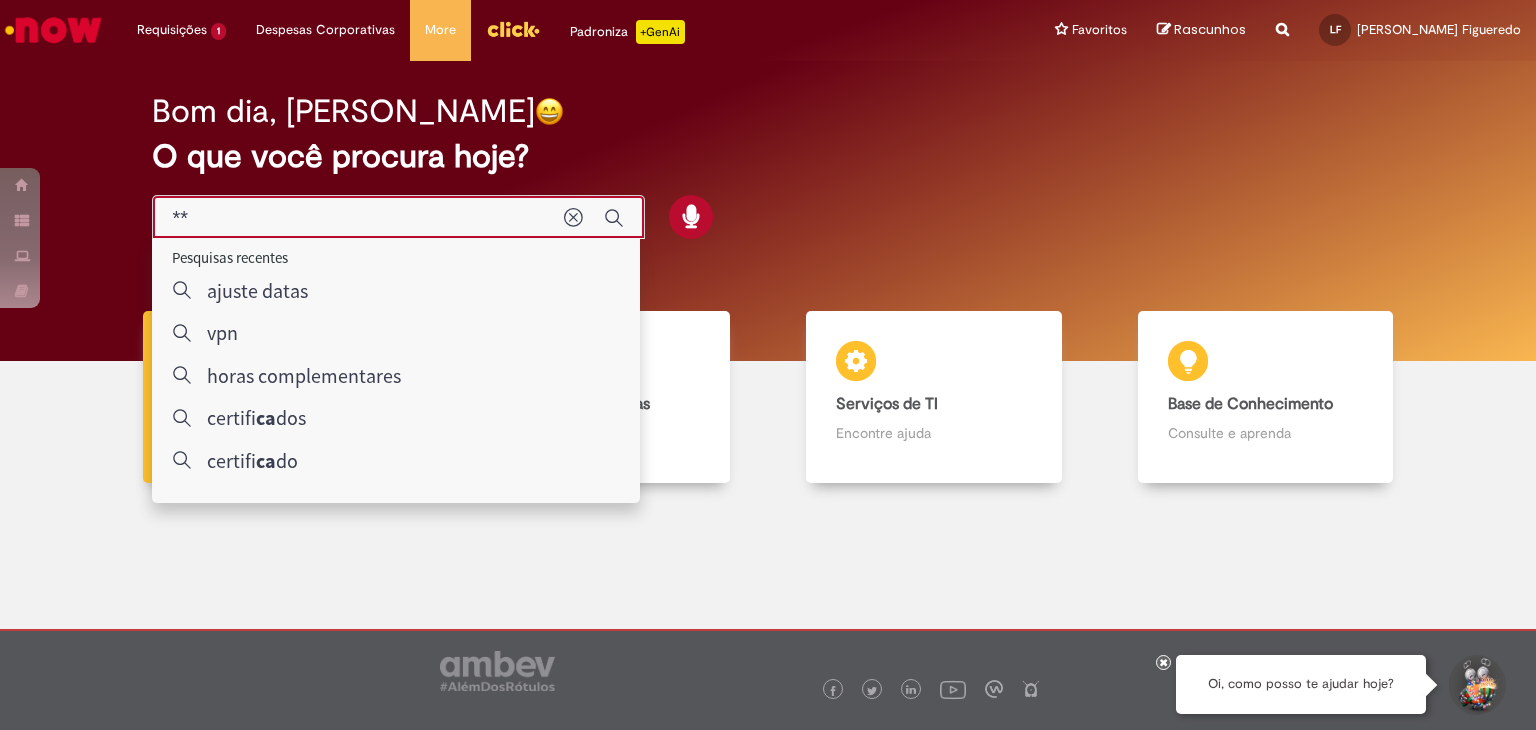scroll, scrollTop: 0, scrollLeft: 0, axis: both 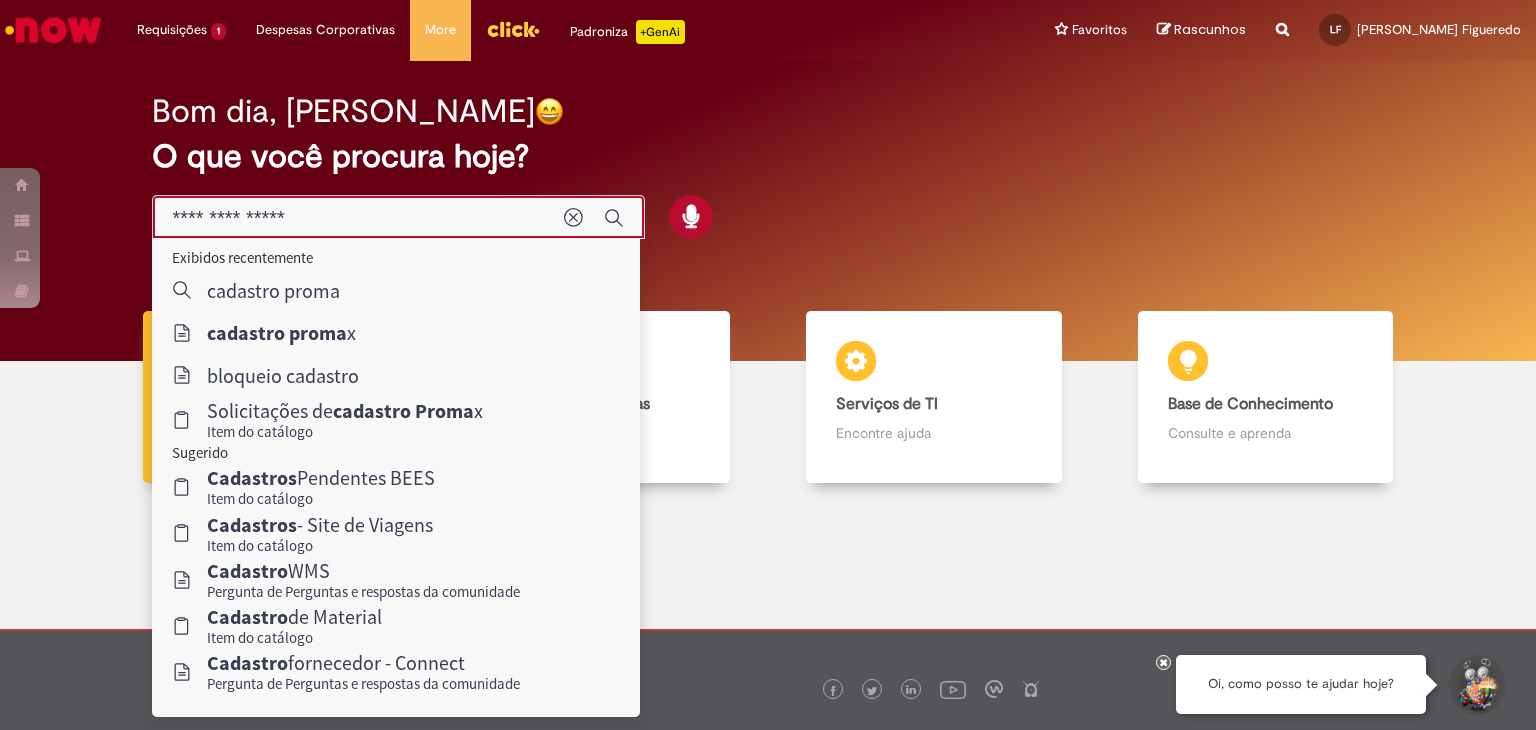 type on "**********" 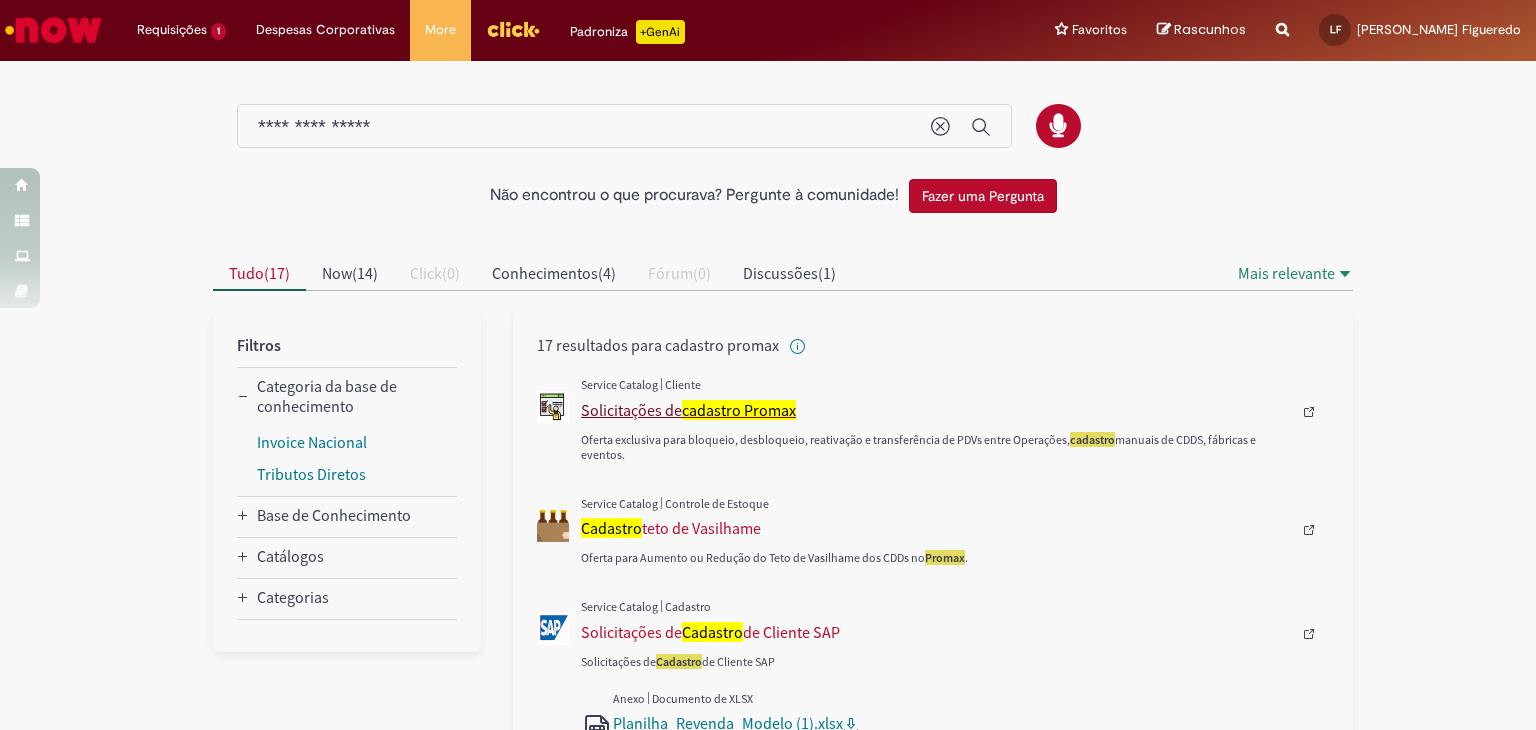 click on "Solicitações de  cadastro Promax" at bounding box center (936, 410) 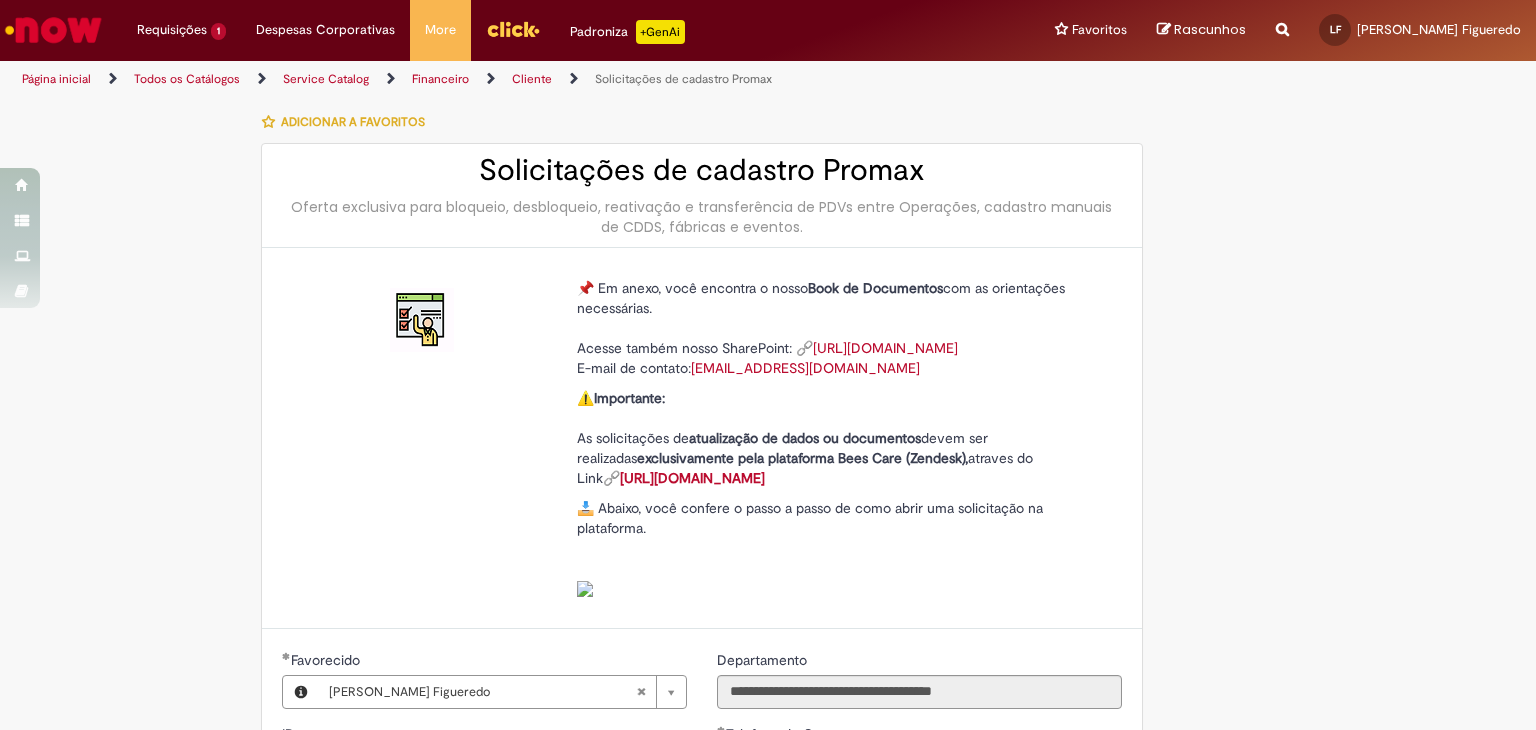 type on "**********" 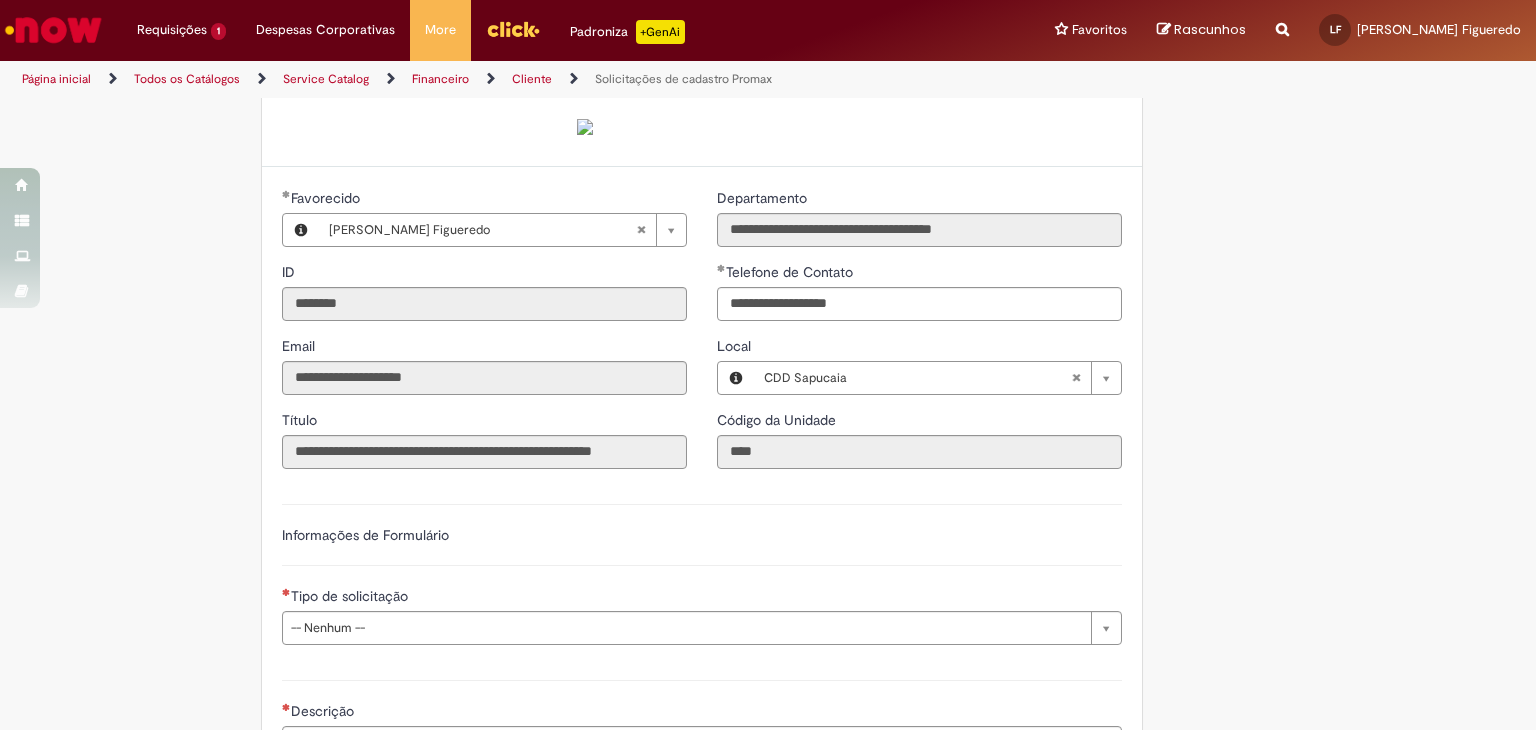 scroll, scrollTop: 700, scrollLeft: 0, axis: vertical 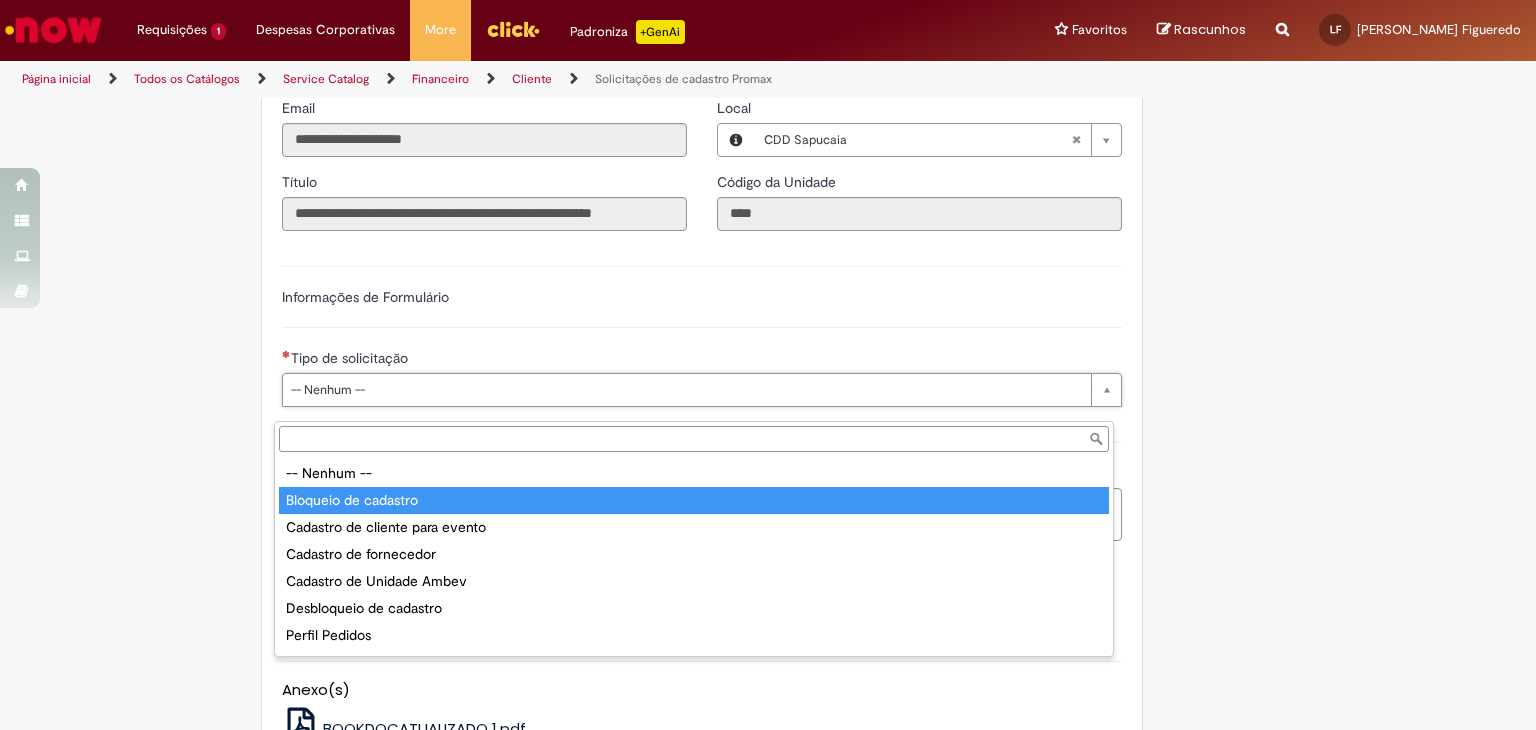 type on "**********" 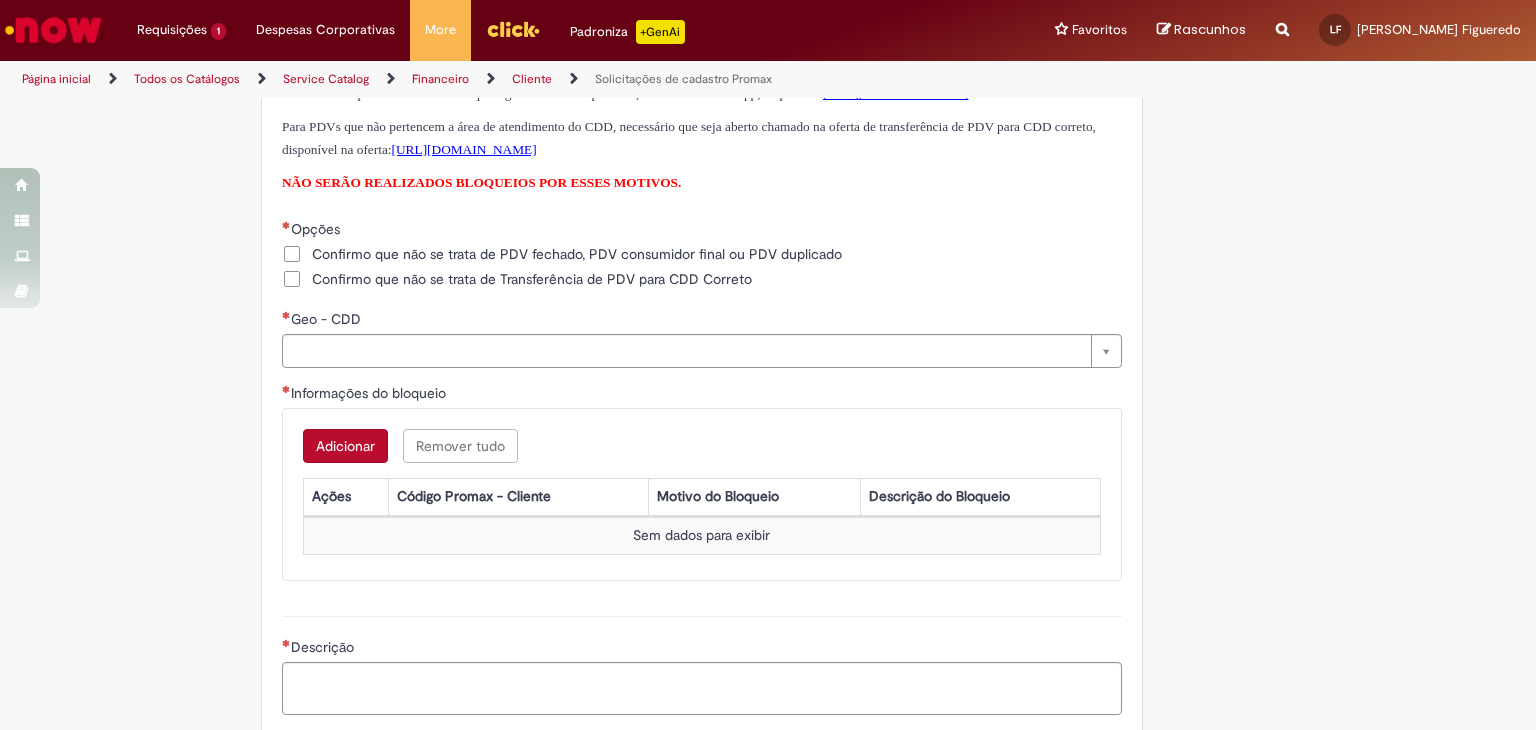 scroll, scrollTop: 1200, scrollLeft: 0, axis: vertical 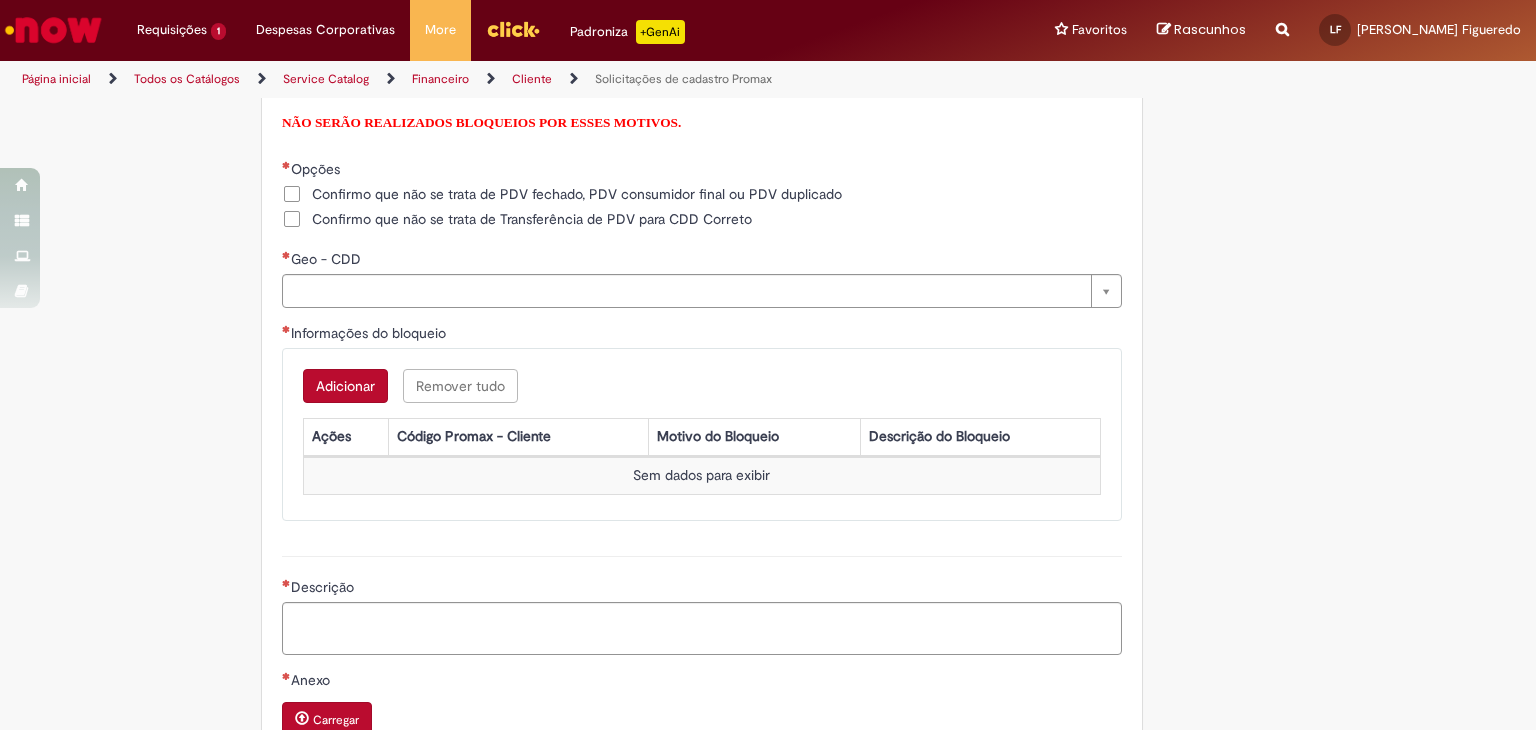 drag, startPoint x: 288, startPoint y: 353, endPoint x: 289, endPoint y: 332, distance: 21.023796 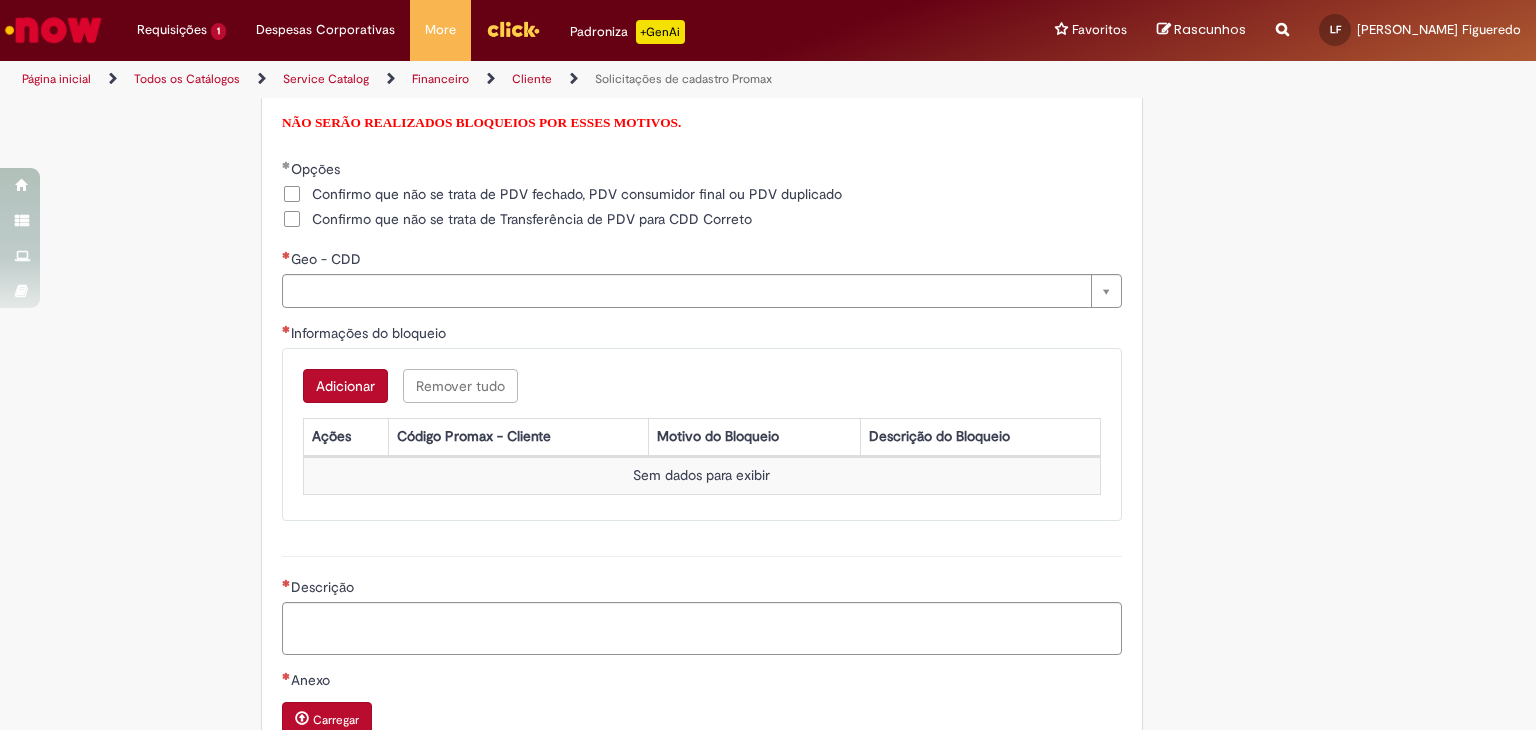 click on "Confirmo que não se trata de PDV fechado, PDV consumidor final ou PDV duplicado" at bounding box center (577, 194) 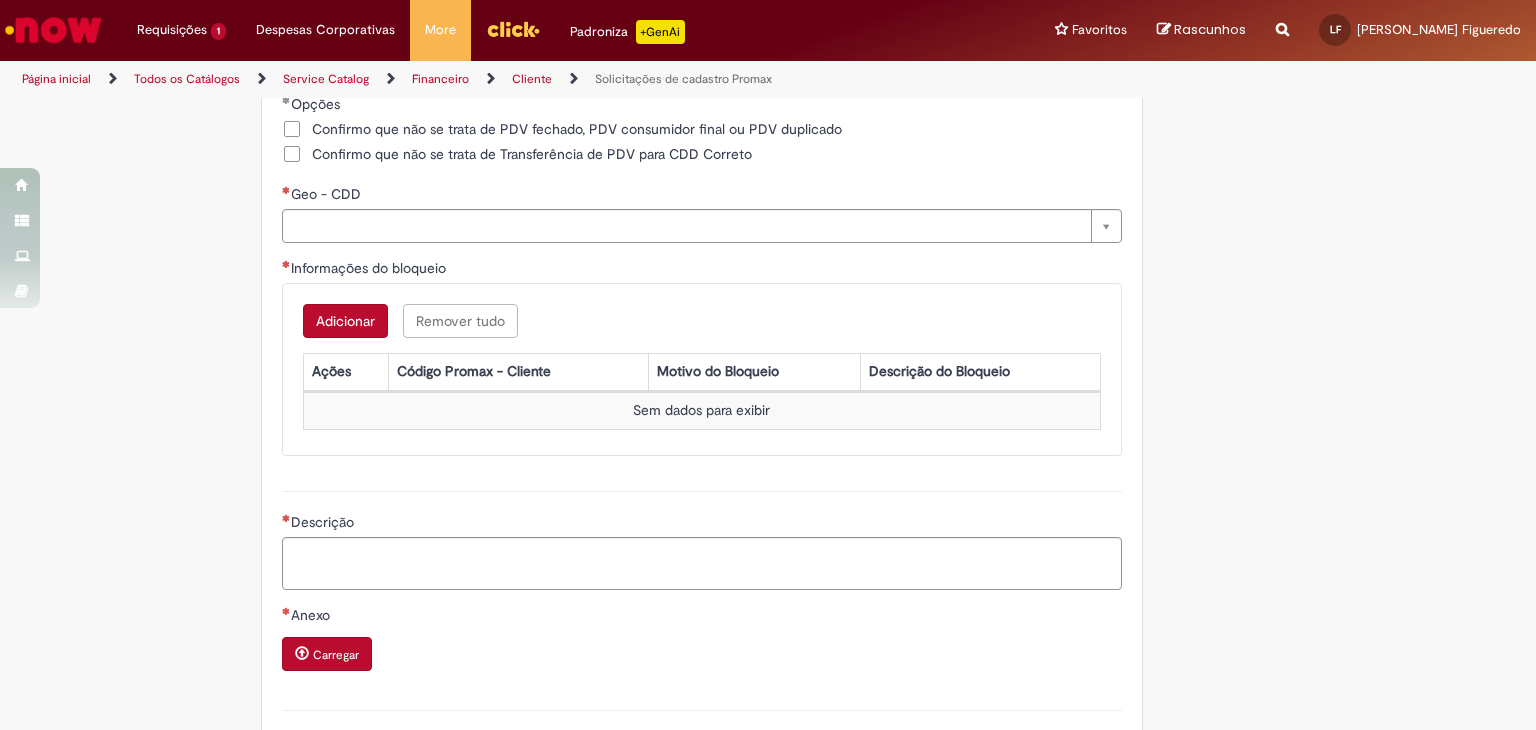 scroll, scrollTop: 1300, scrollLeft: 0, axis: vertical 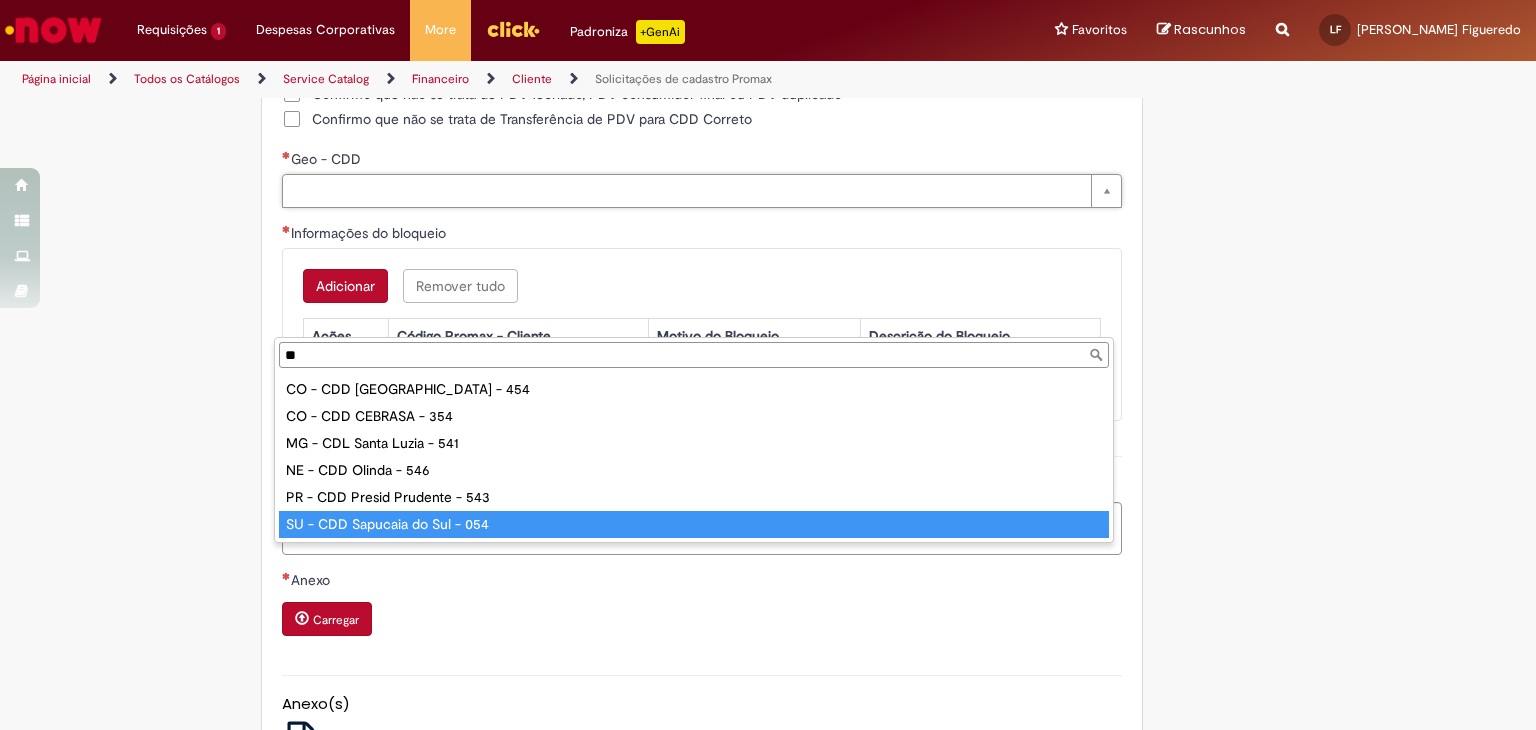 type on "**" 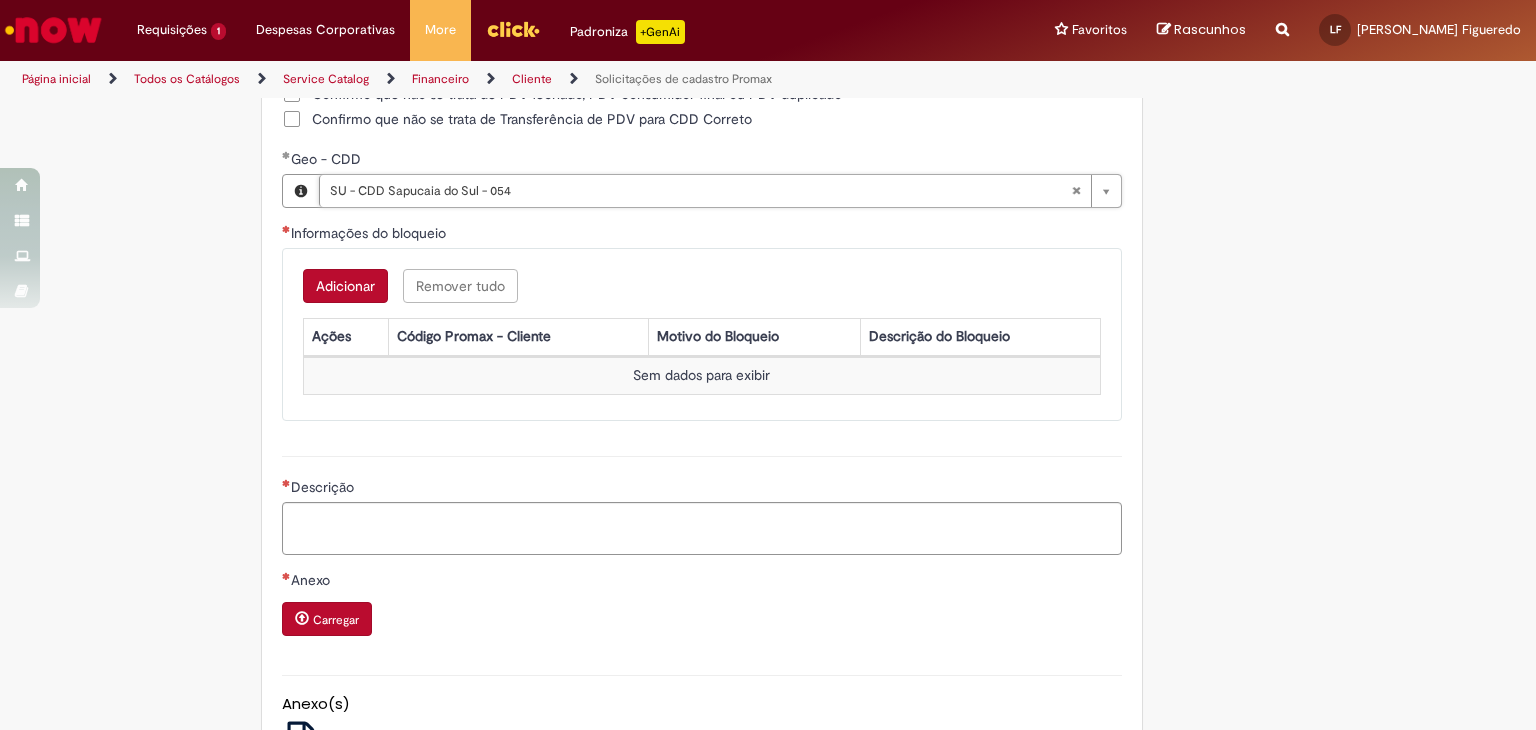 click on "Adicionar" at bounding box center [345, 286] 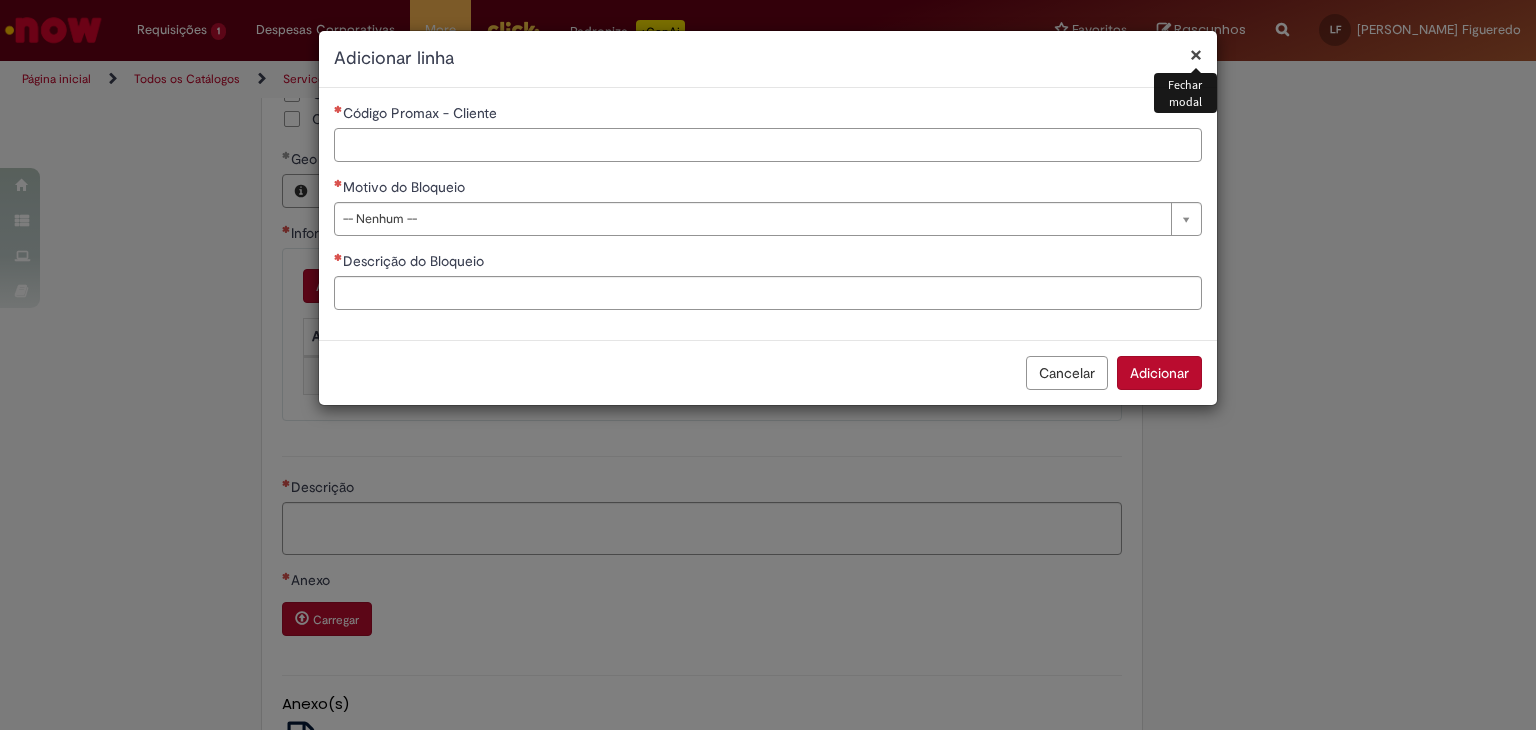 click on "Código Promax - Cliente" at bounding box center [768, 145] 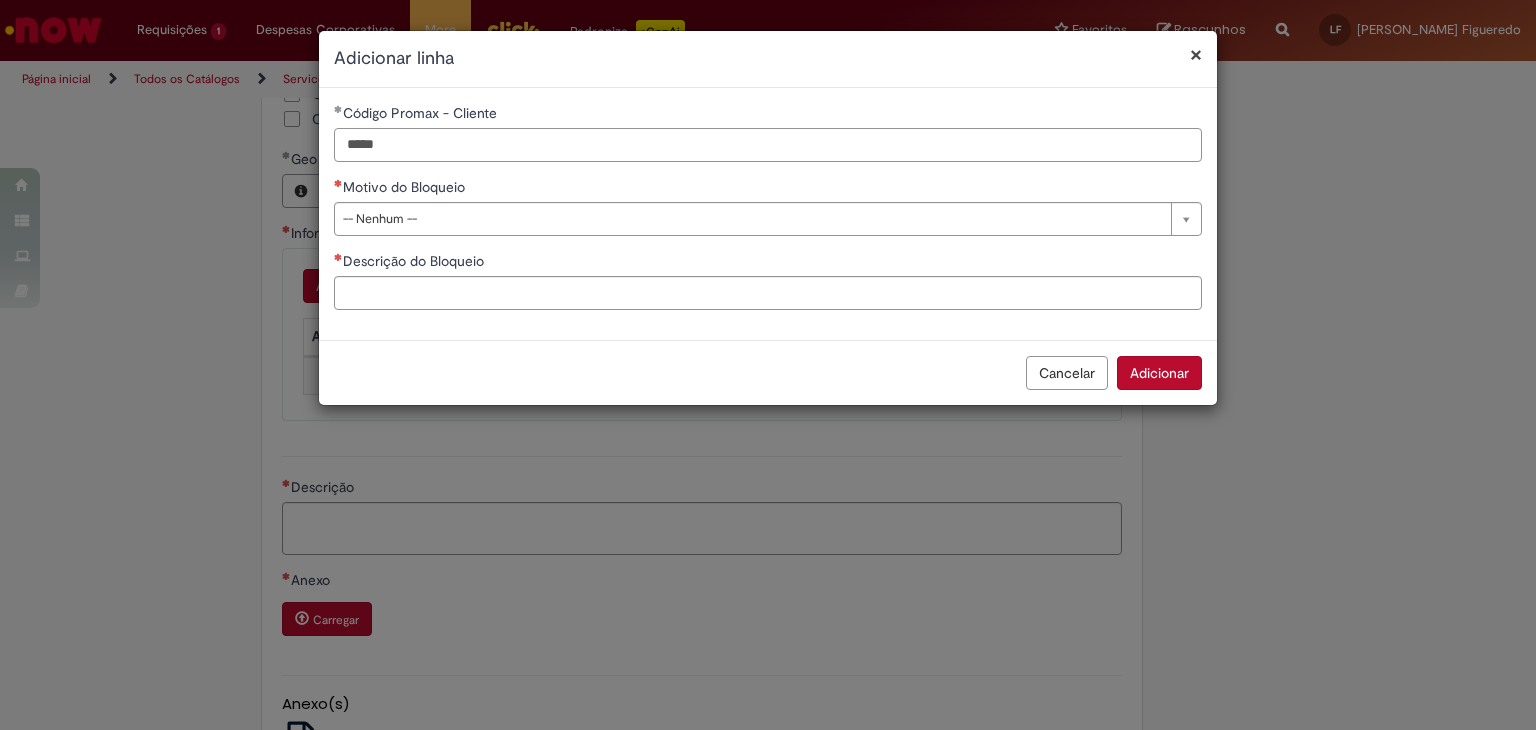 type on "*****" 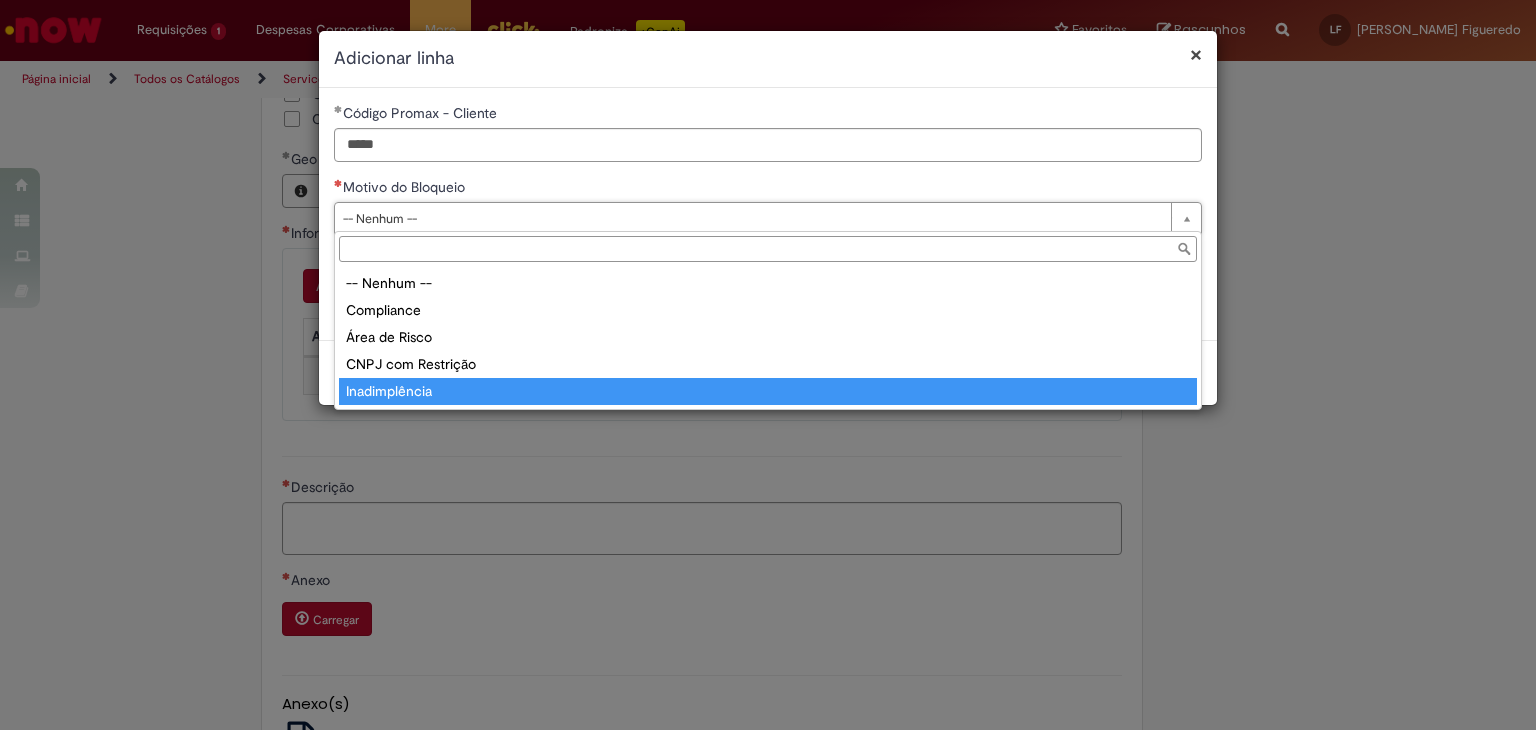 type on "**********" 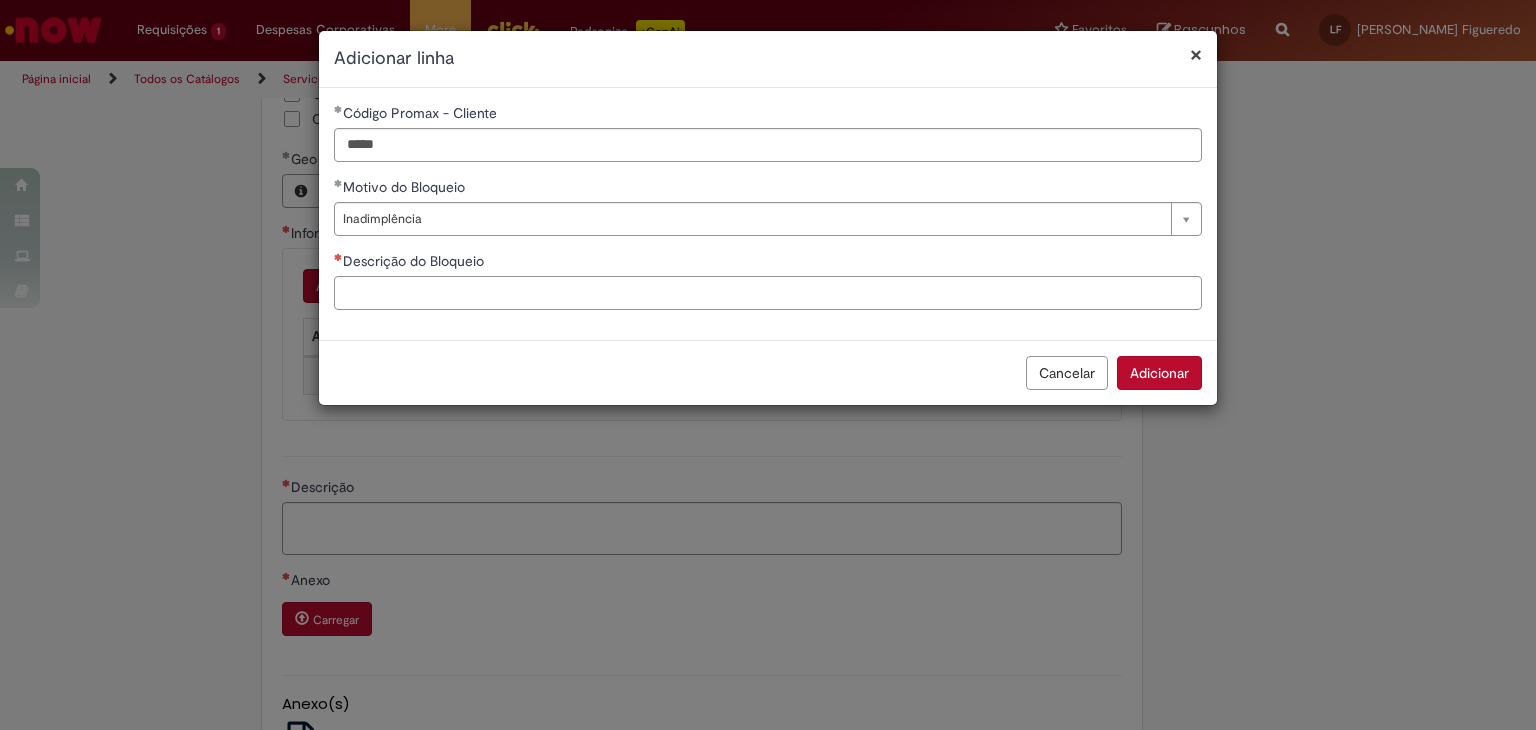 click on "Descrição do Bloqueio" at bounding box center [768, 293] 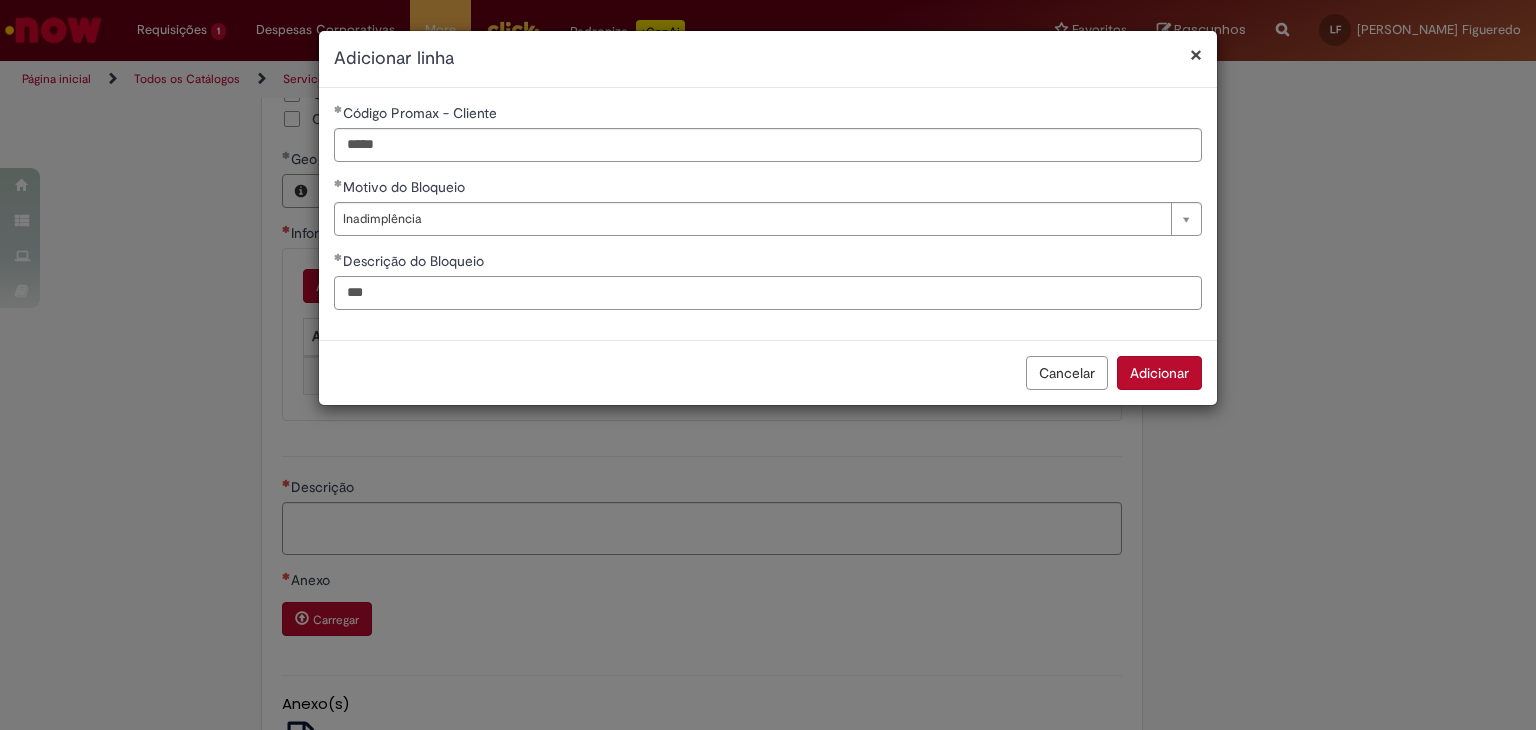 type on "***" 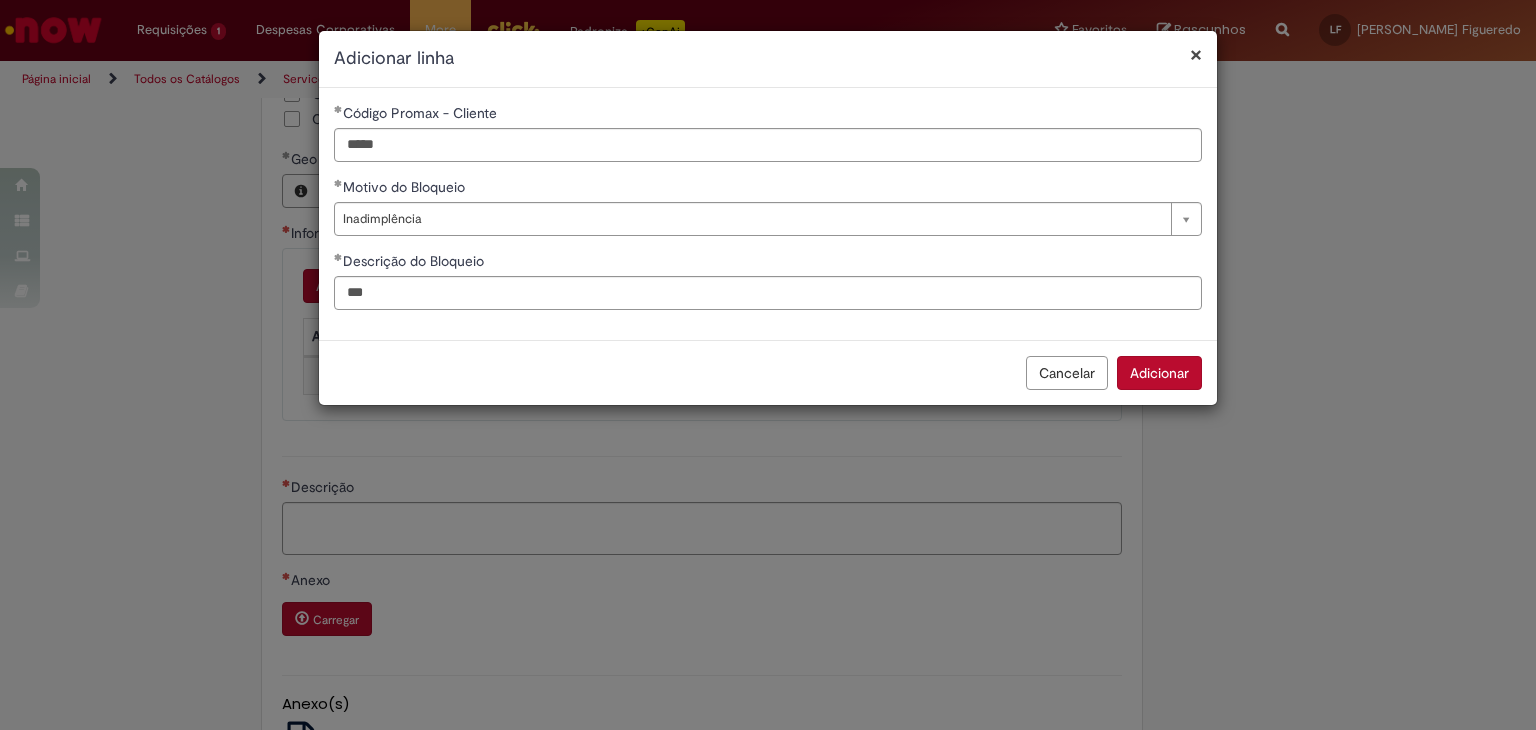 type 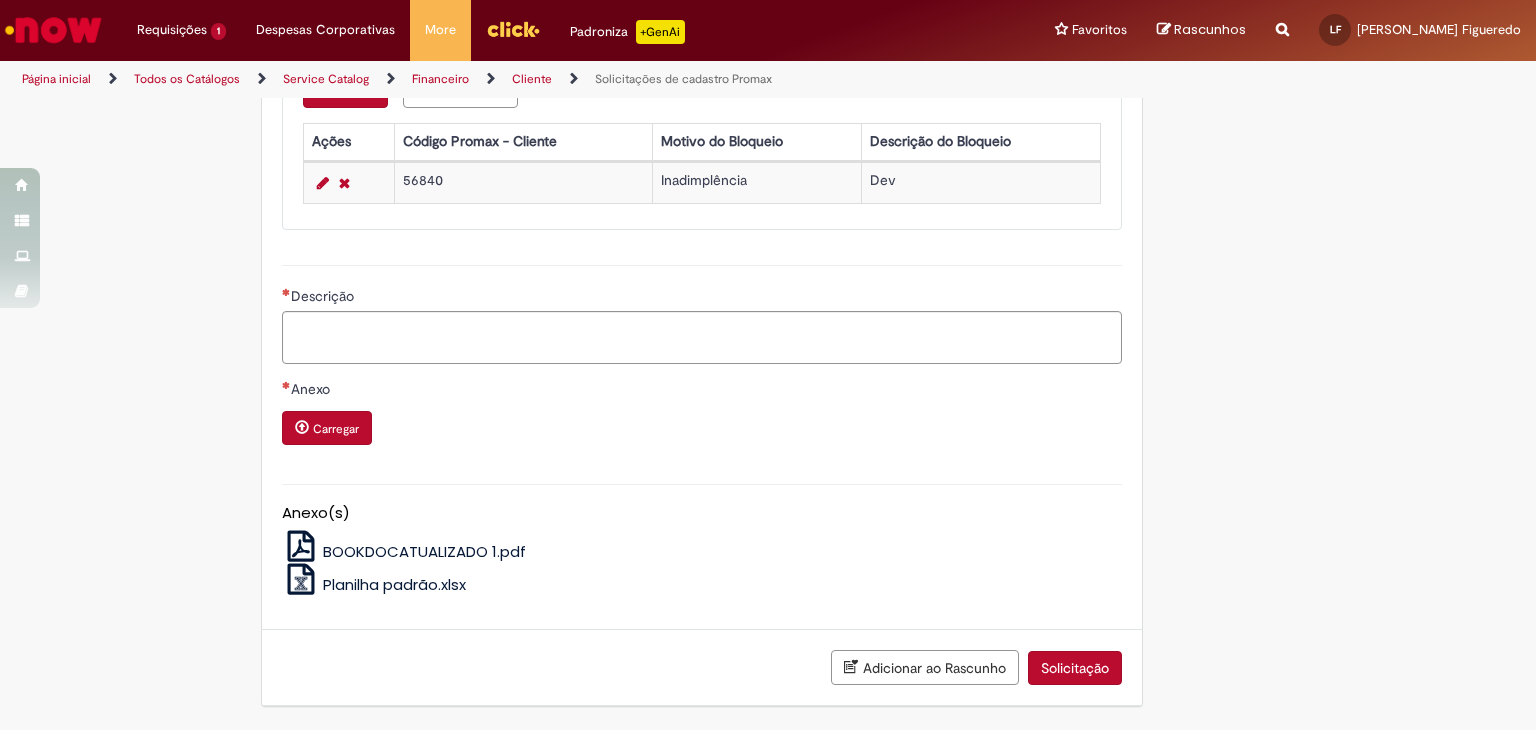 scroll, scrollTop: 1625, scrollLeft: 0, axis: vertical 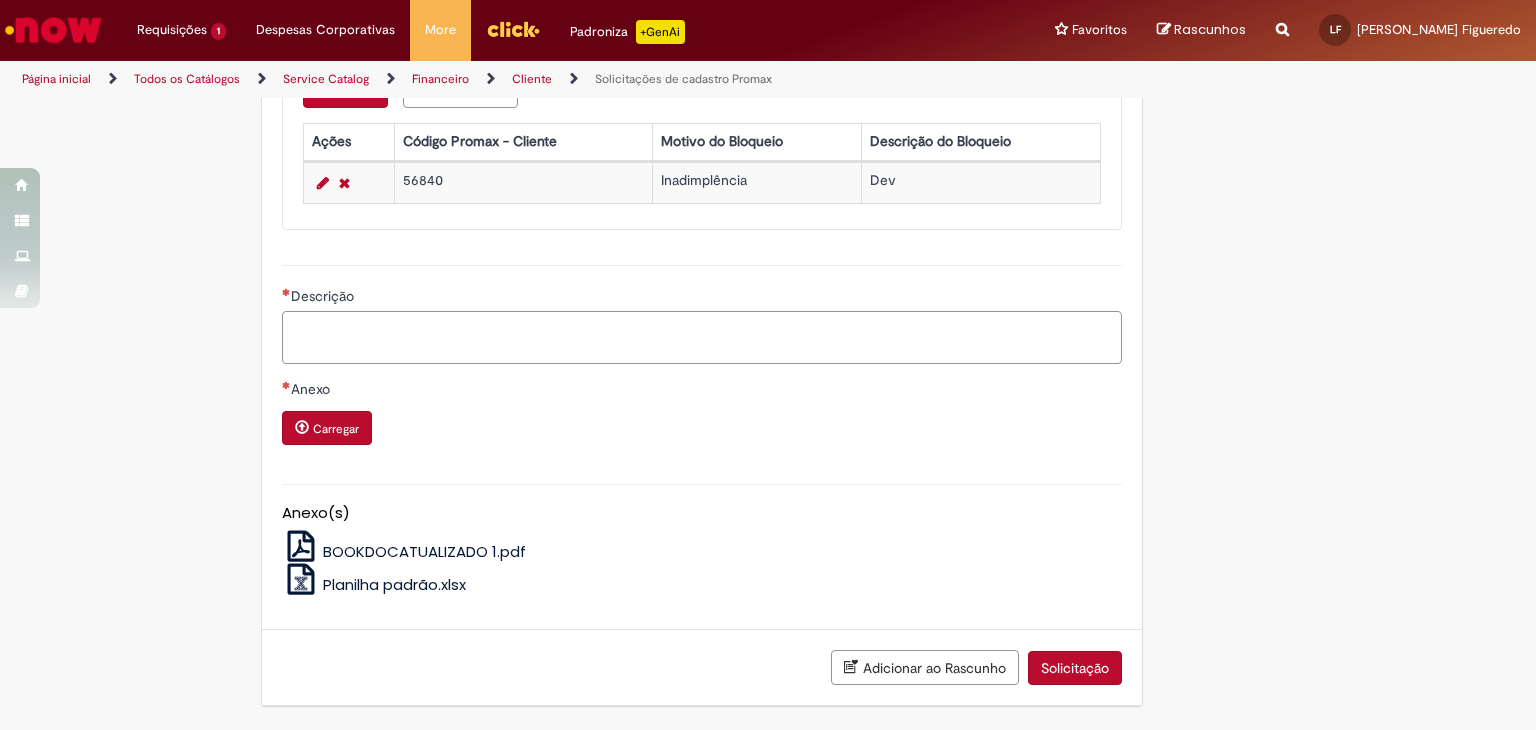 click on "Descrição" at bounding box center [702, 338] 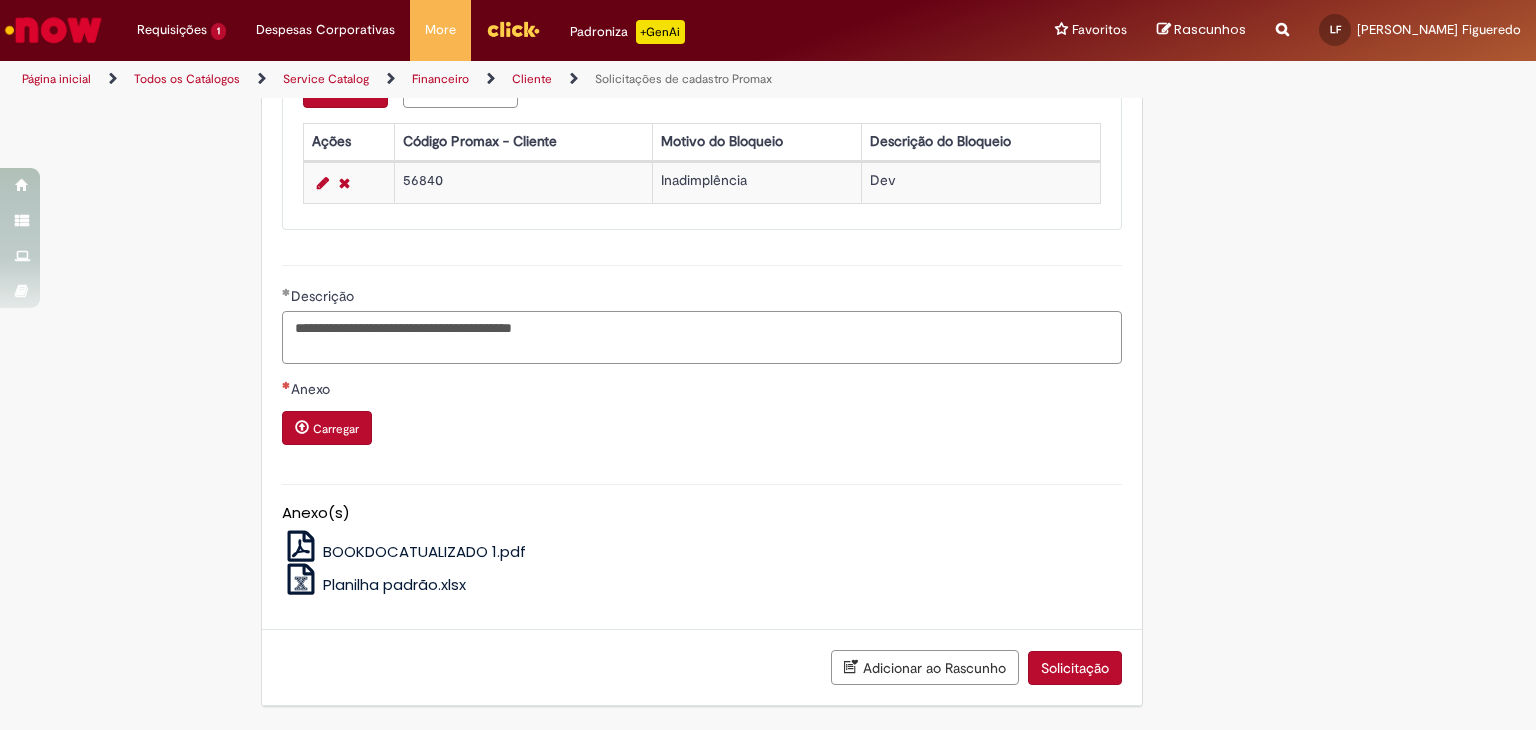 type on "**********" 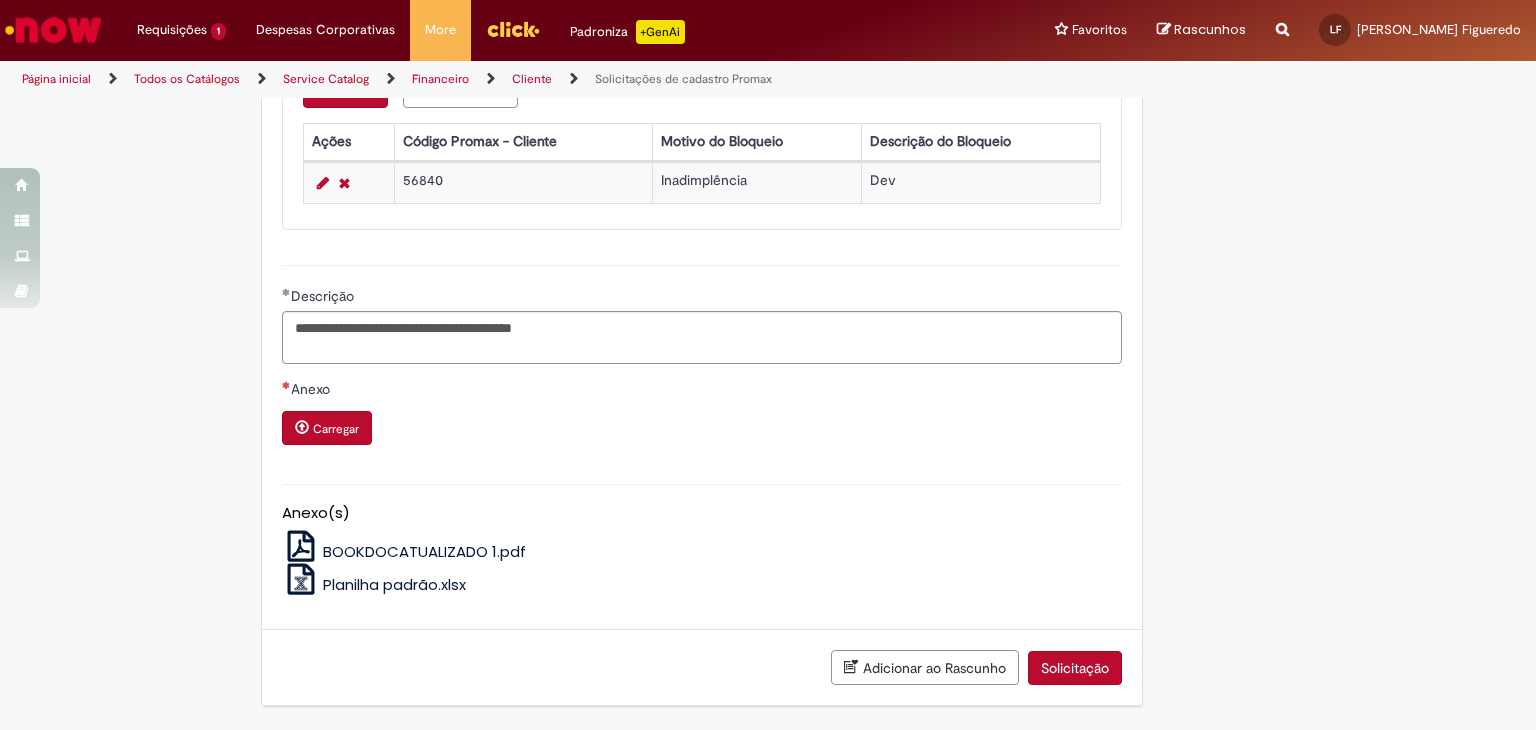 click on "Carregar" at bounding box center (702, 430) 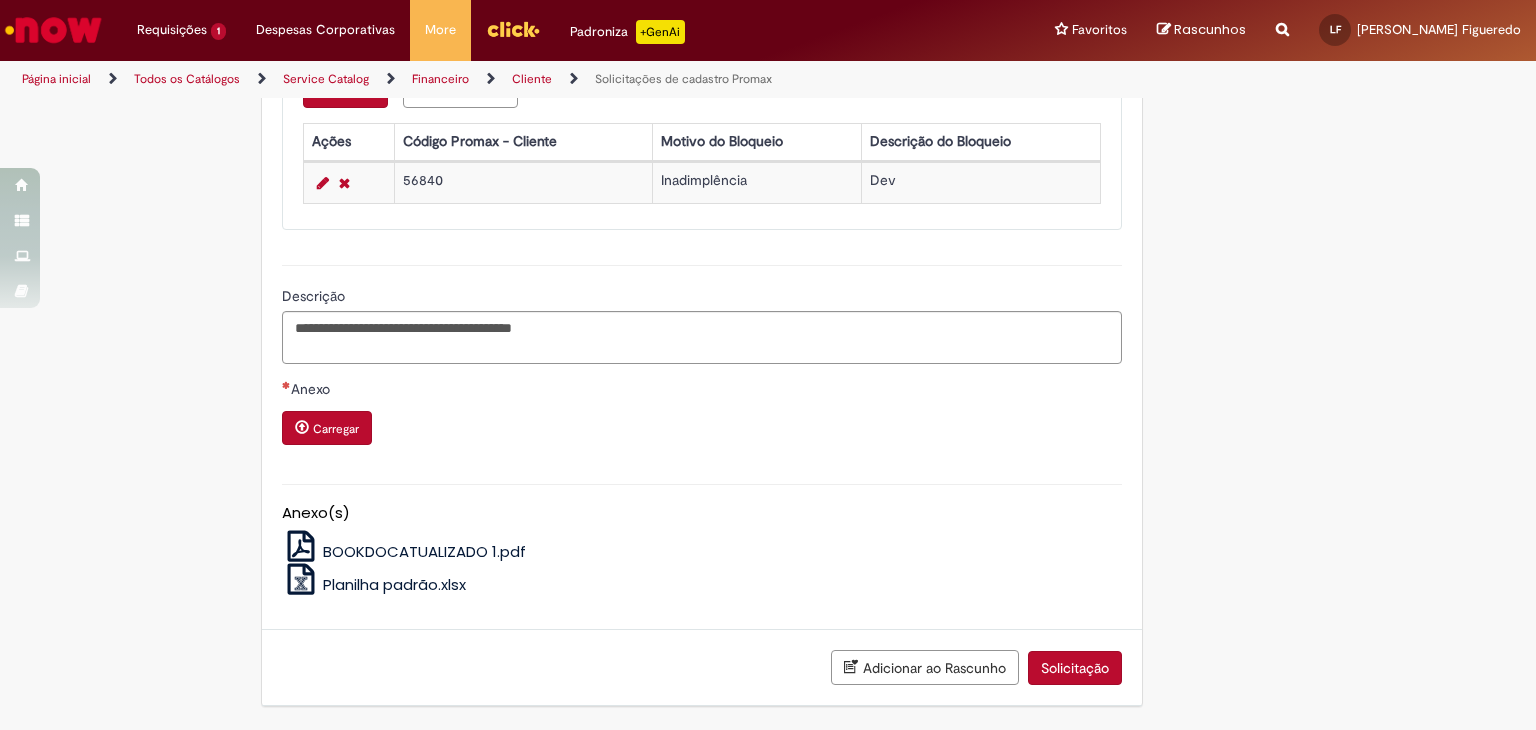 scroll, scrollTop: 1625, scrollLeft: 0, axis: vertical 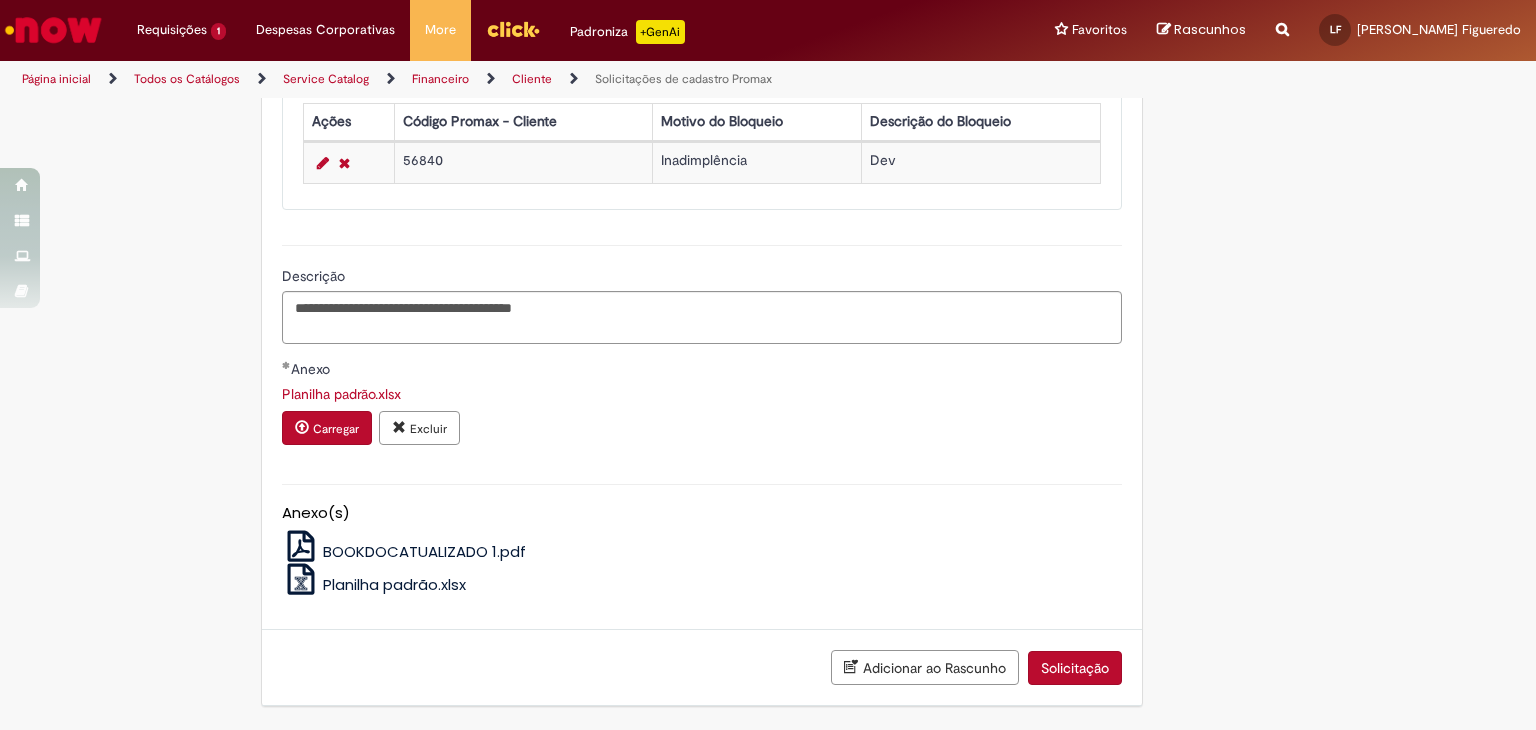 click on "Carregar
Excluir" at bounding box center [702, 430] 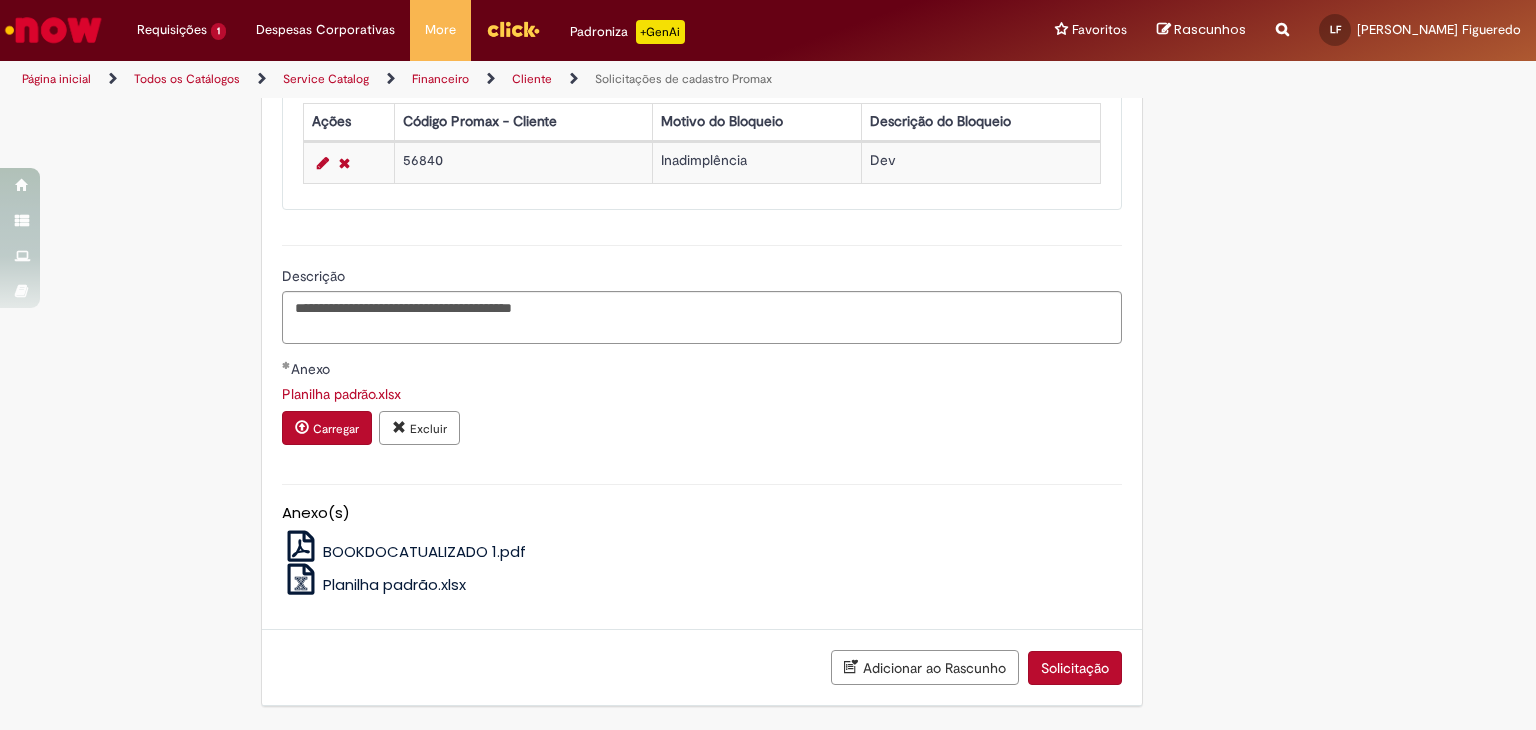 click on "Solicitação" at bounding box center [1075, 668] 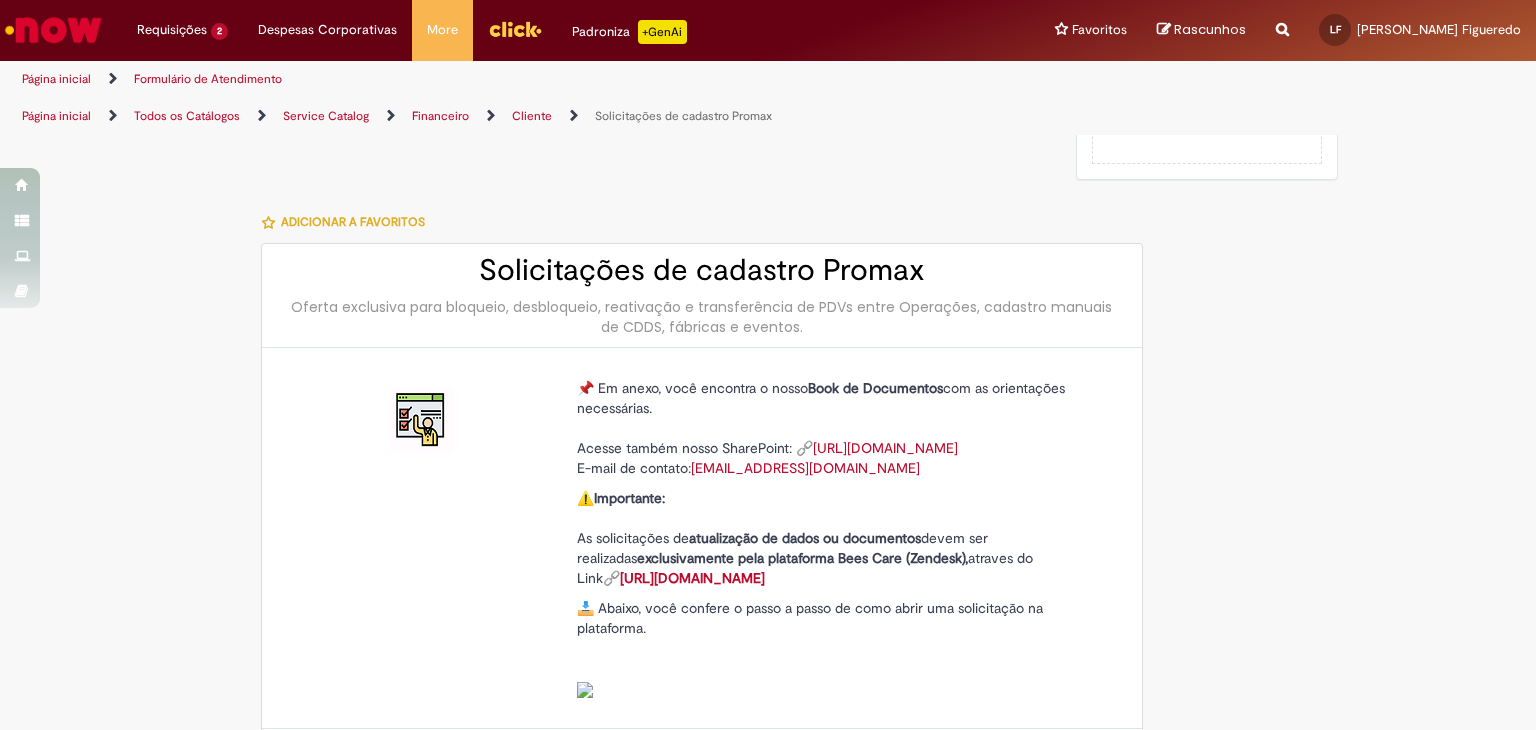 scroll, scrollTop: 0, scrollLeft: 0, axis: both 